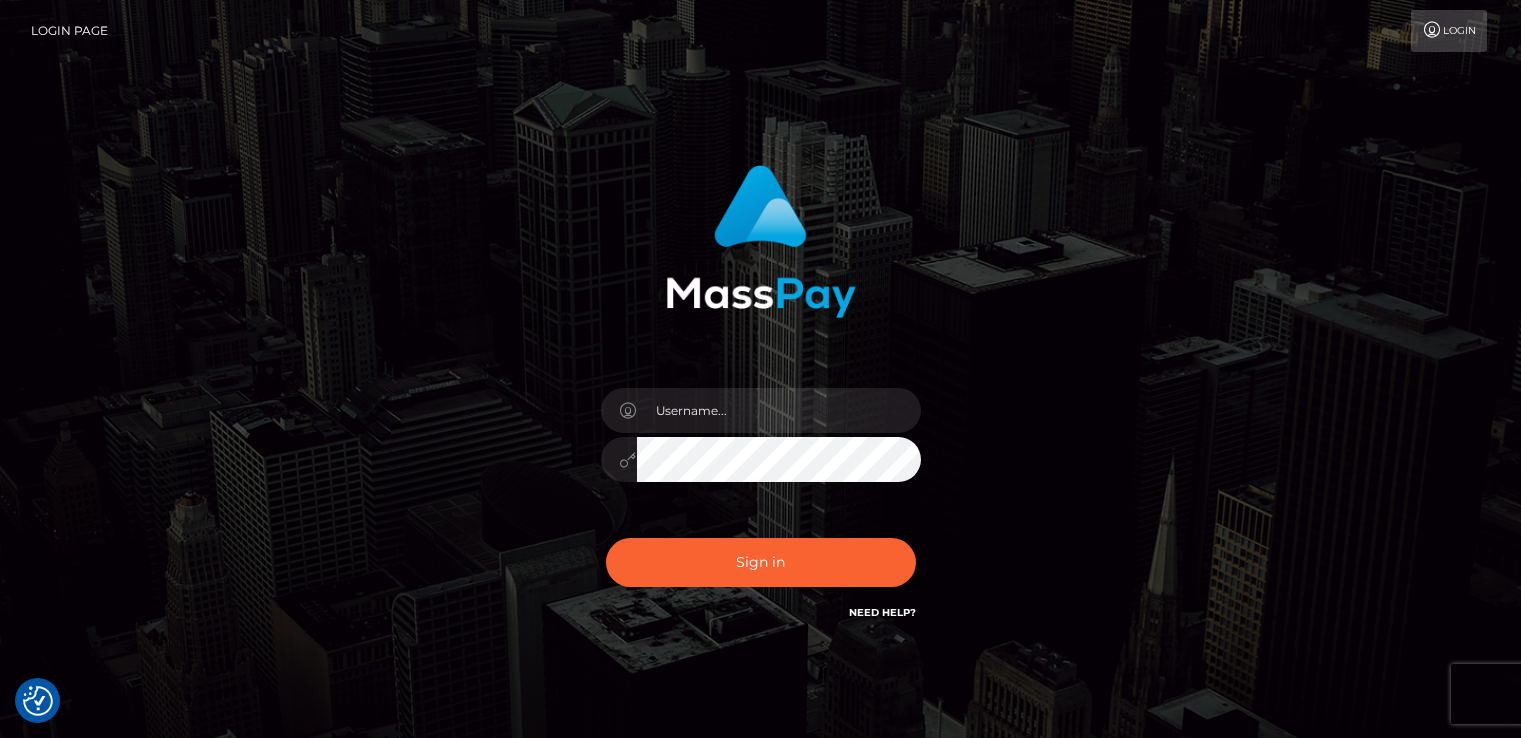 scroll, scrollTop: 0, scrollLeft: 0, axis: both 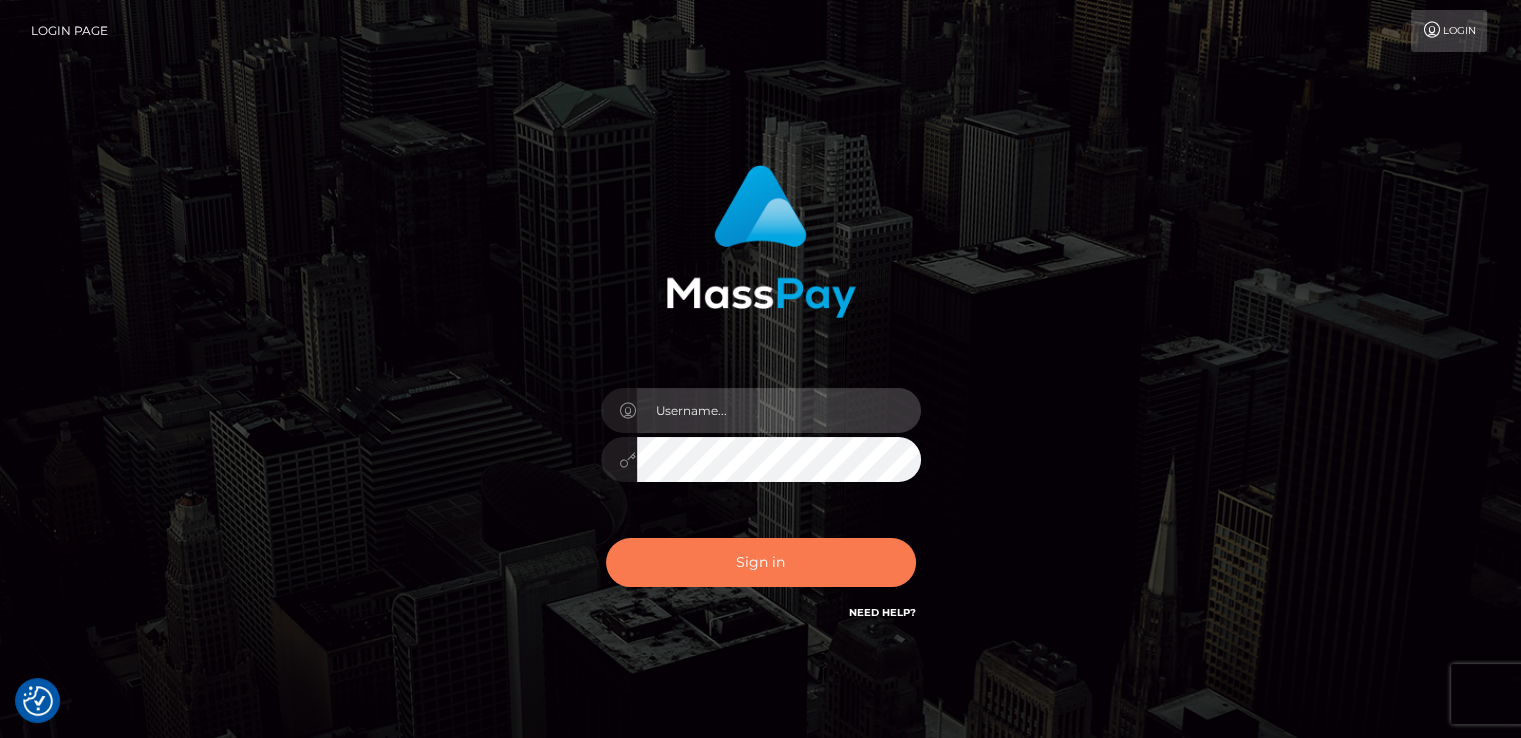 type on "catalinad" 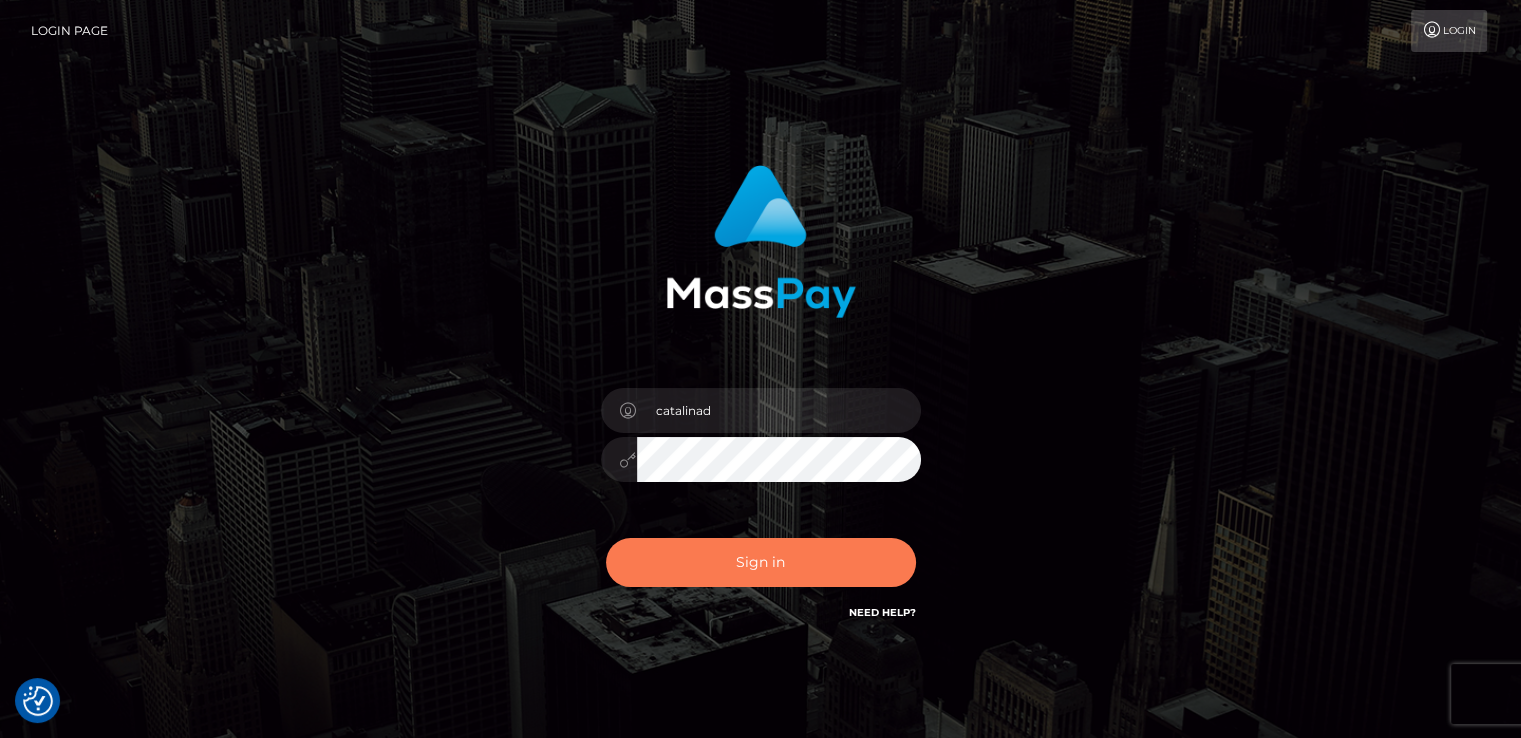click on "Sign in" at bounding box center (761, 562) 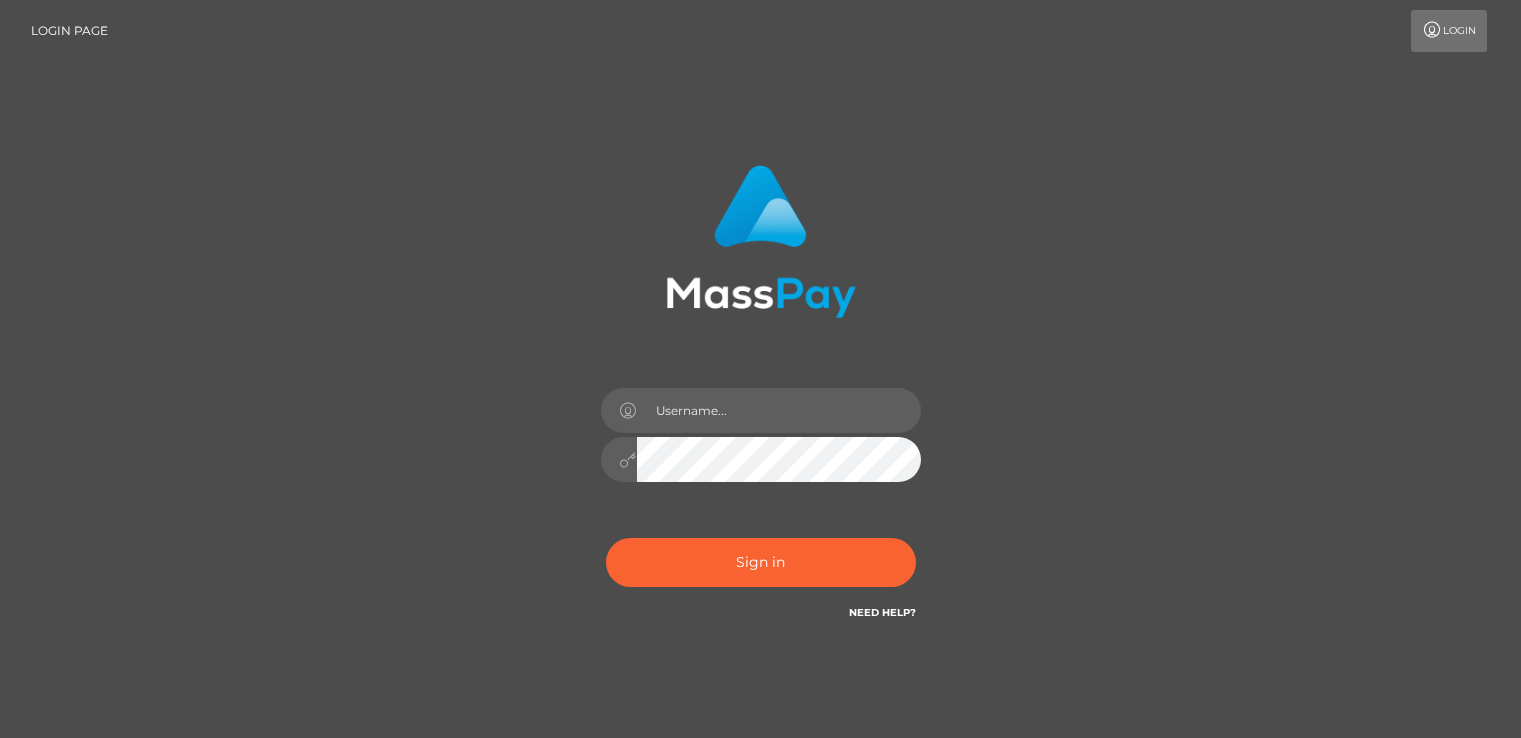 scroll, scrollTop: 0, scrollLeft: 0, axis: both 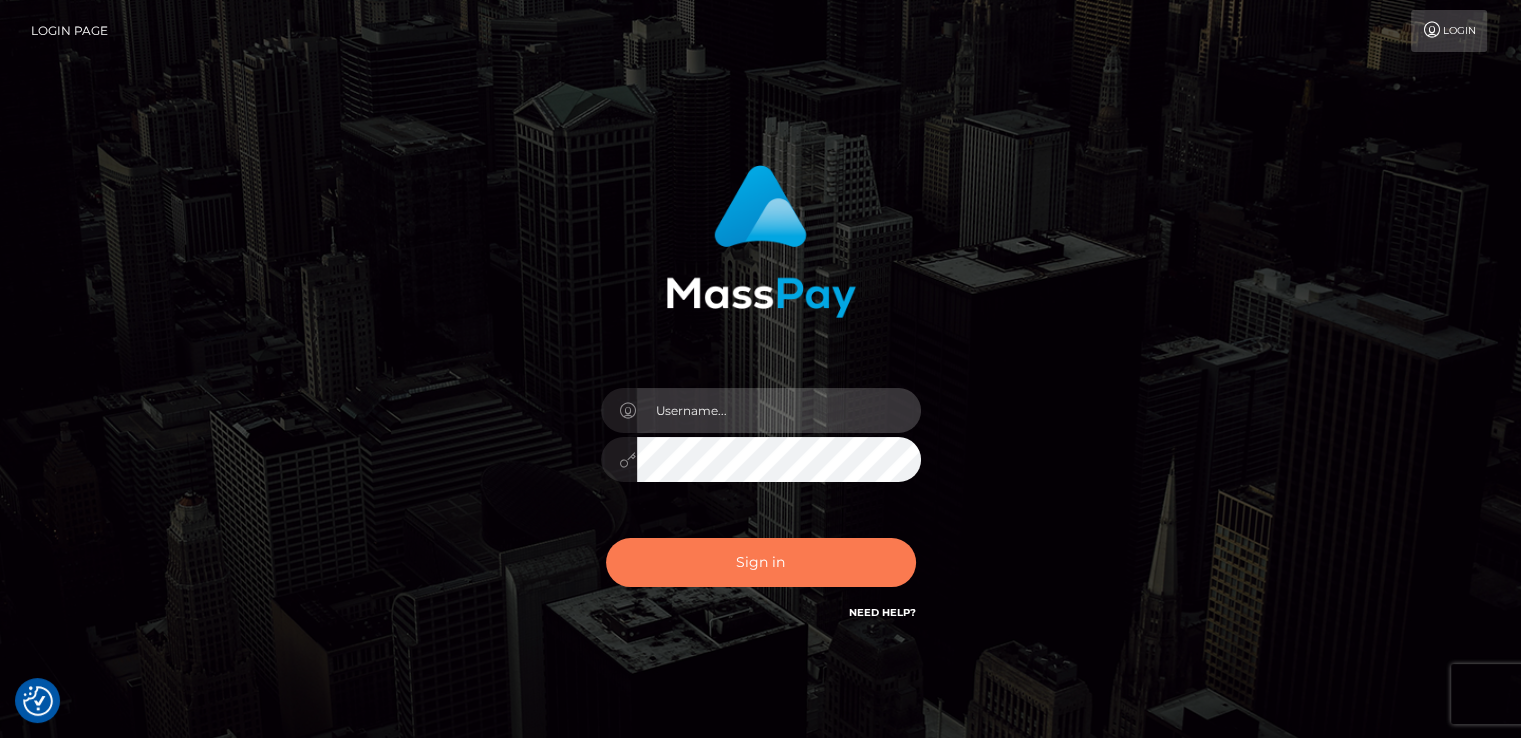 type on "catalinad" 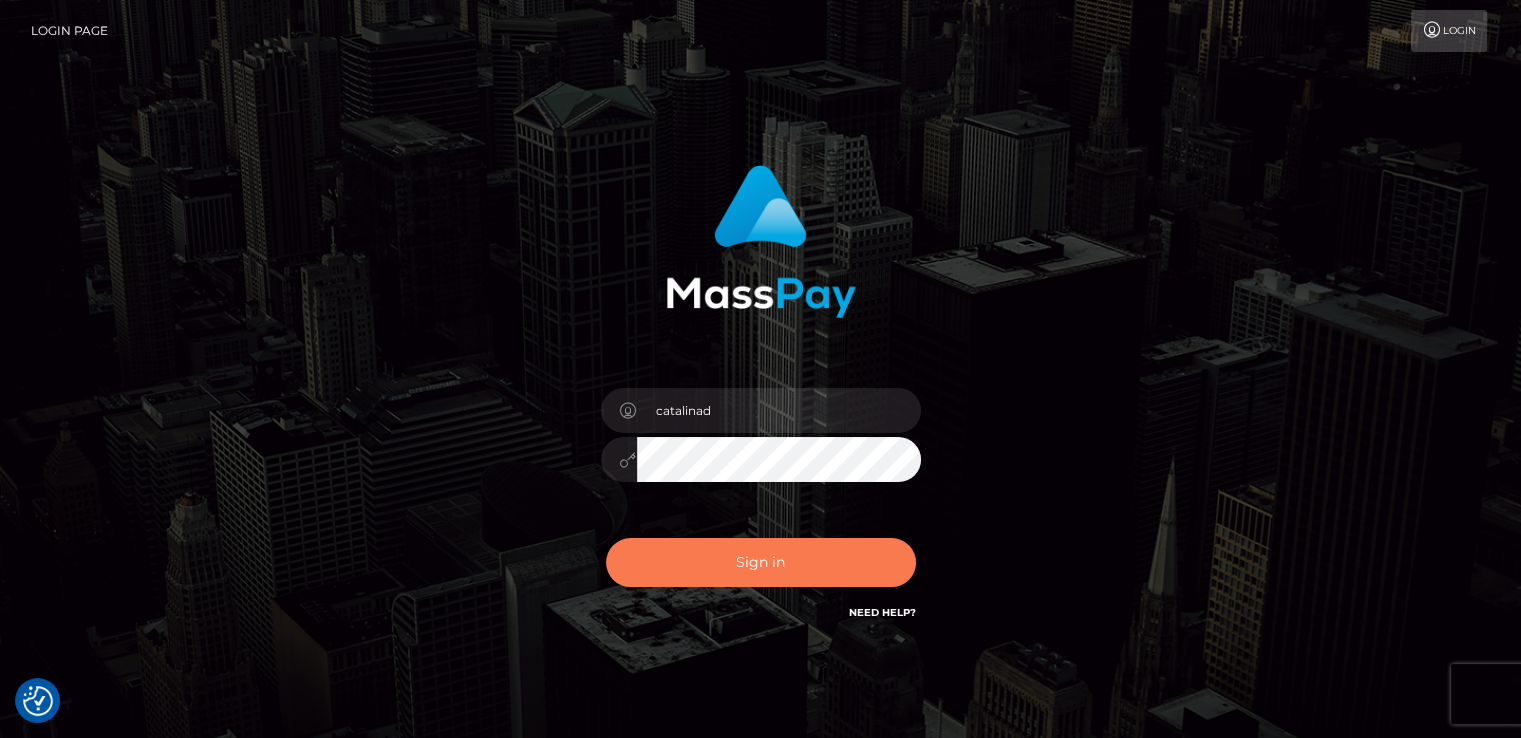 click on "Sign in" at bounding box center [761, 562] 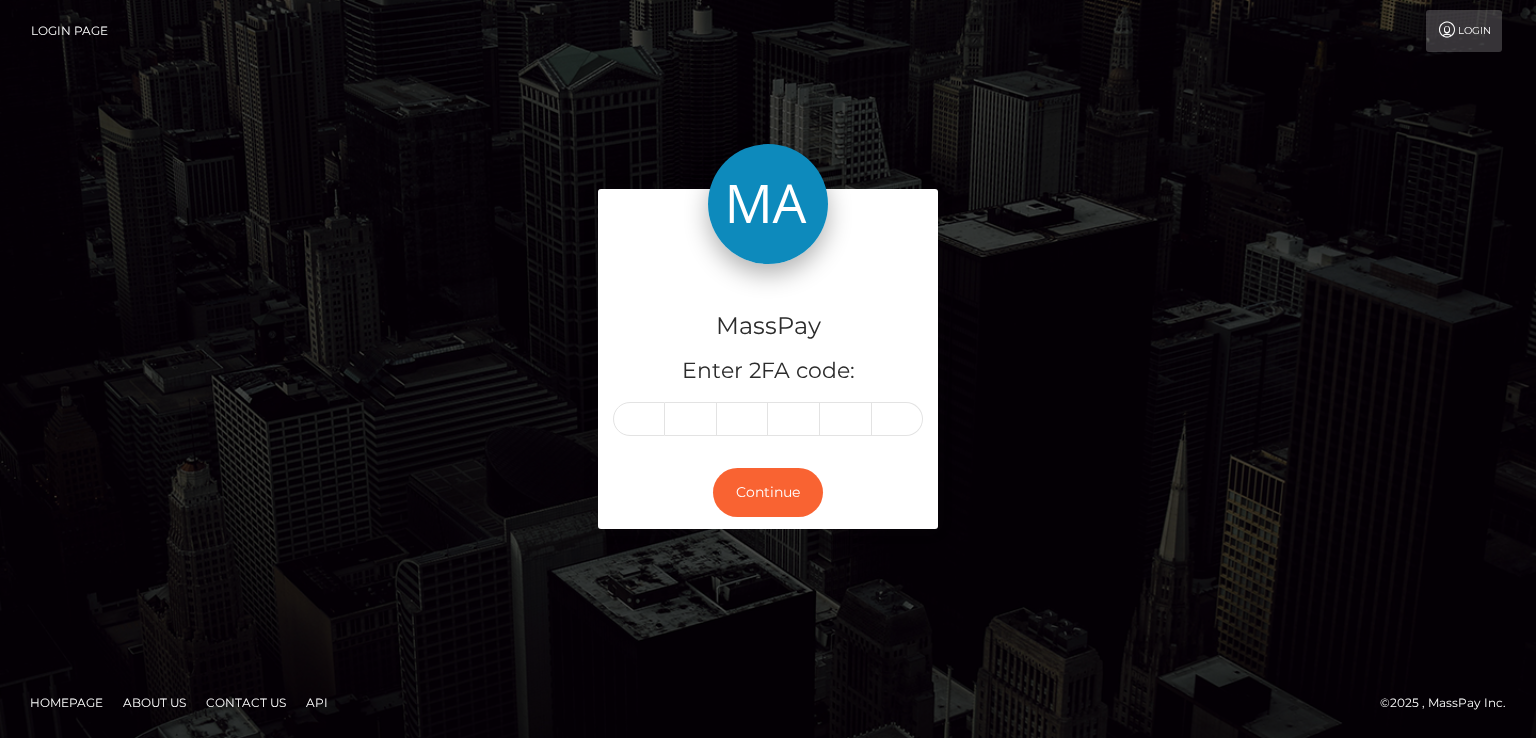 scroll, scrollTop: 0, scrollLeft: 0, axis: both 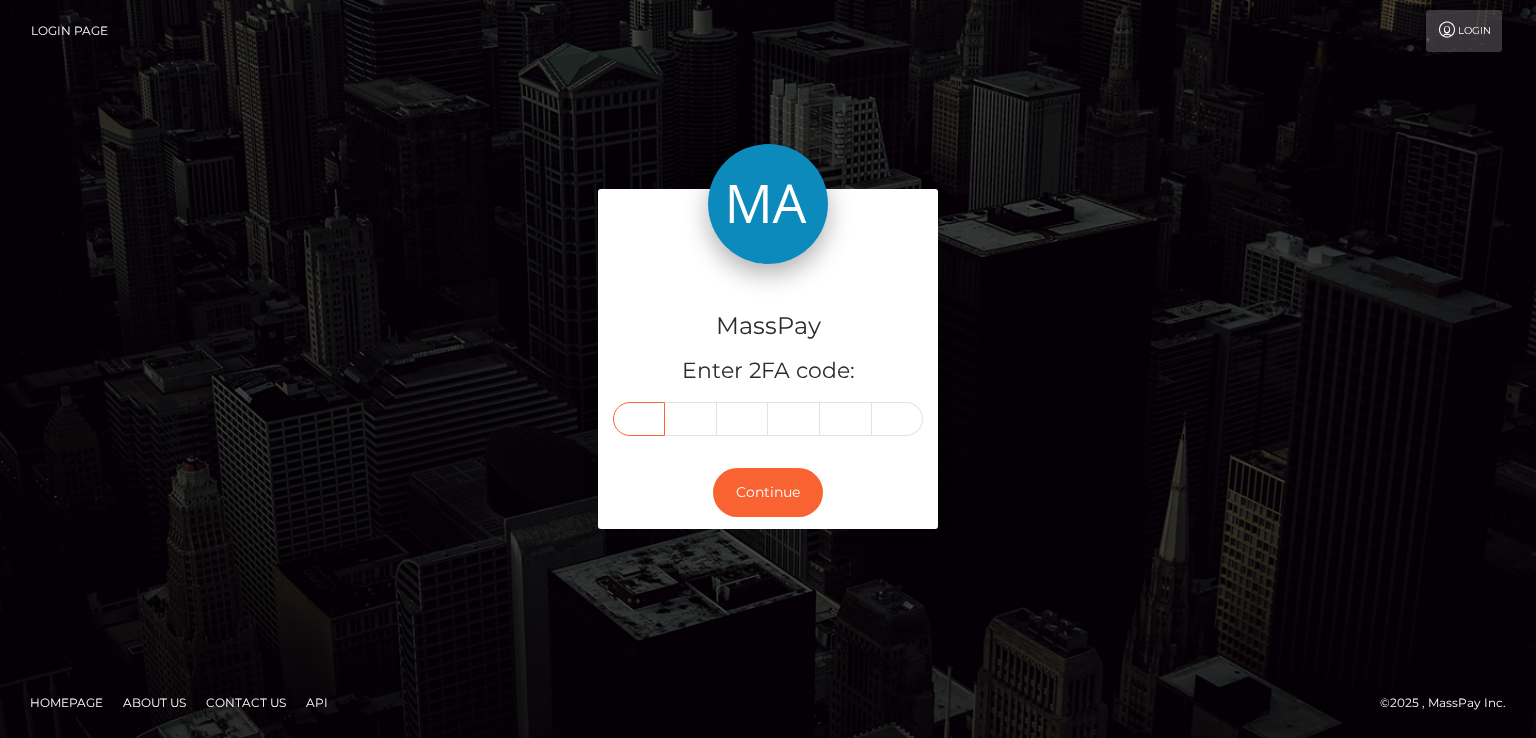 click at bounding box center [639, 419] 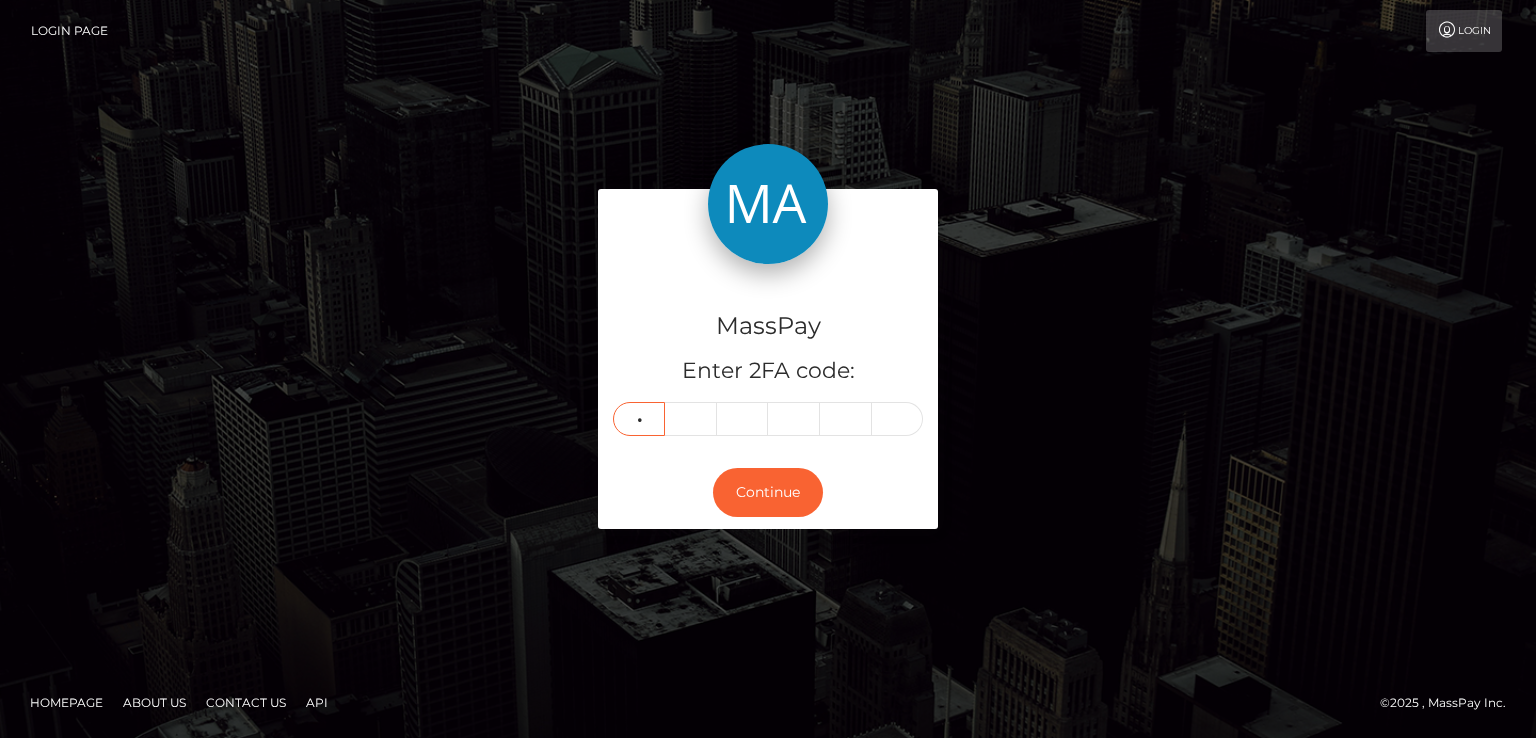 type on "2" 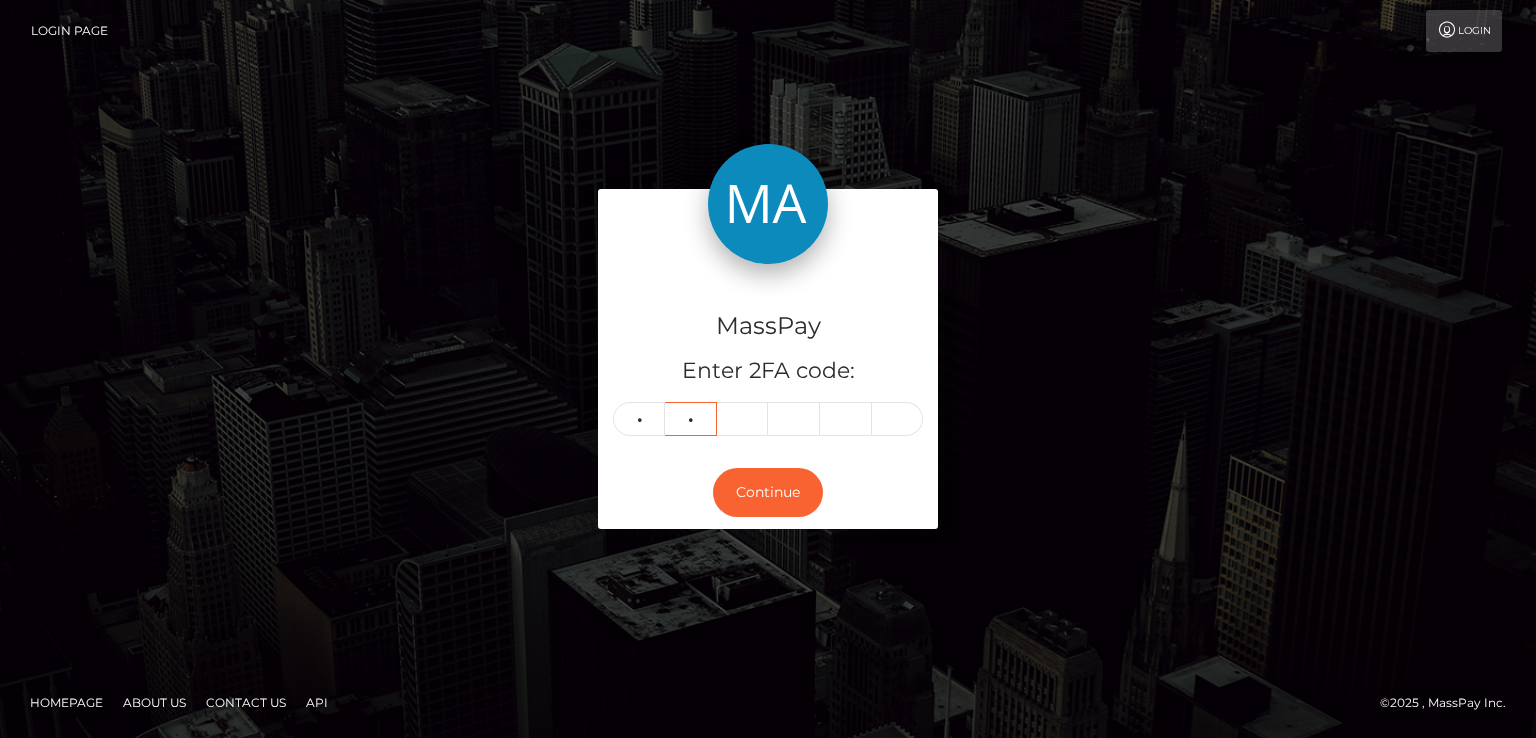 type on "8" 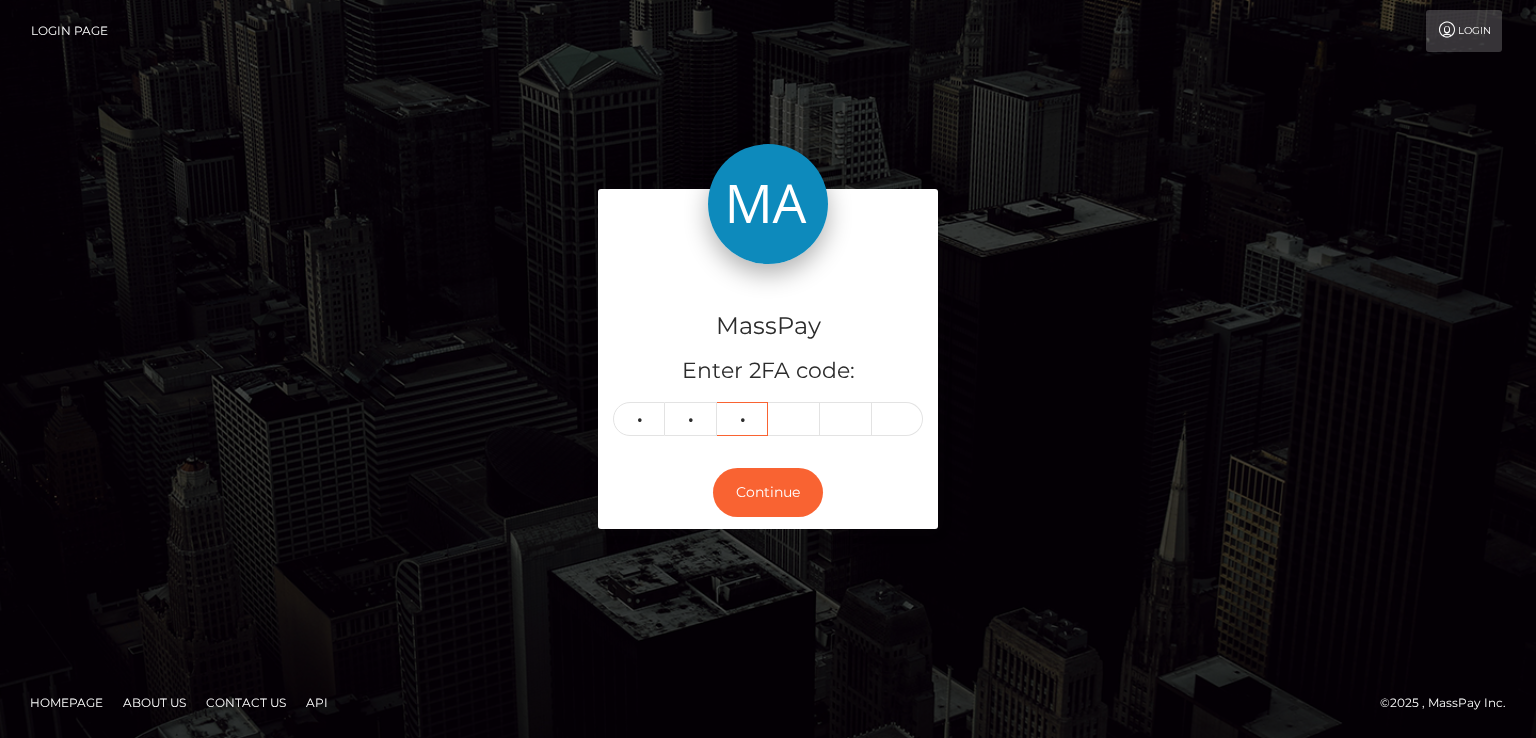 type on "6" 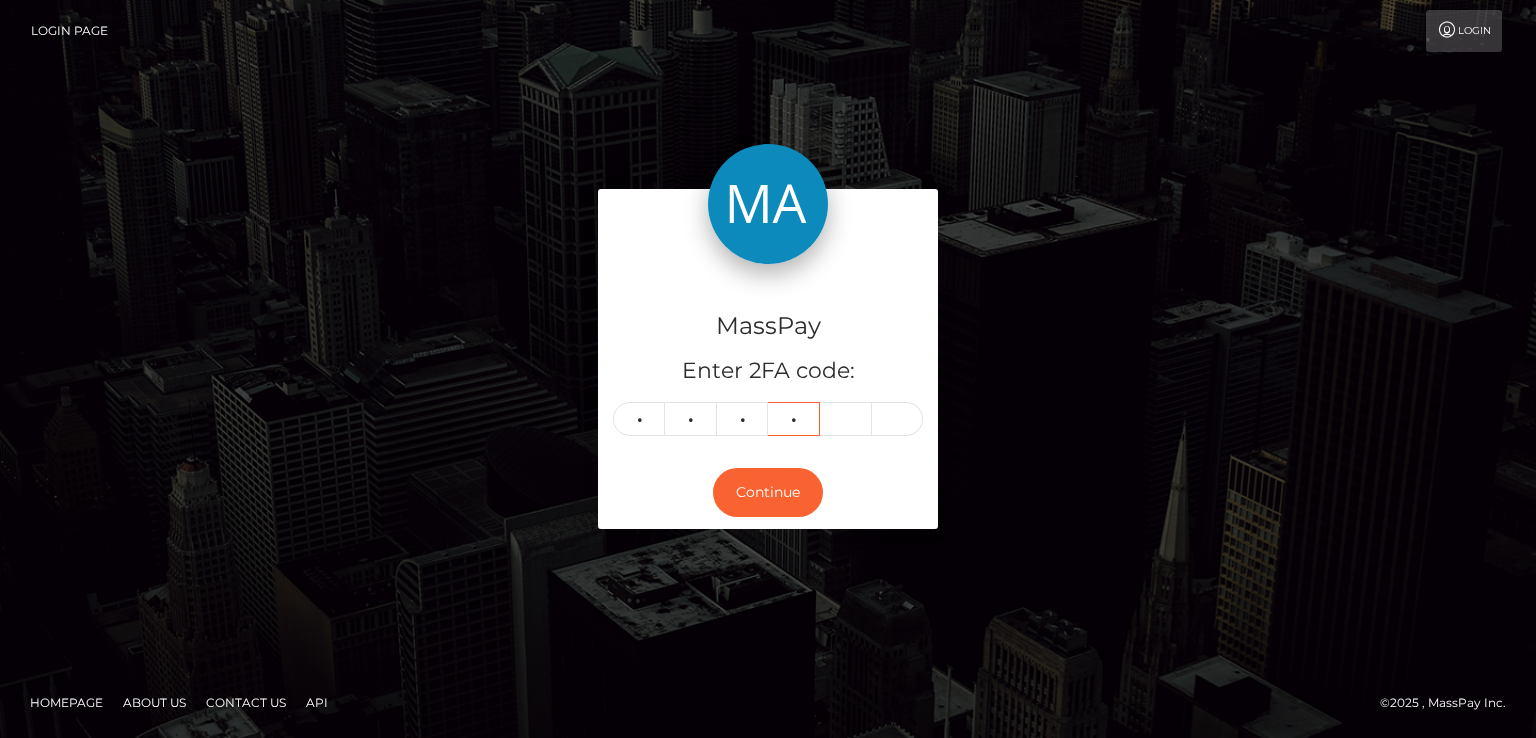 type on "4" 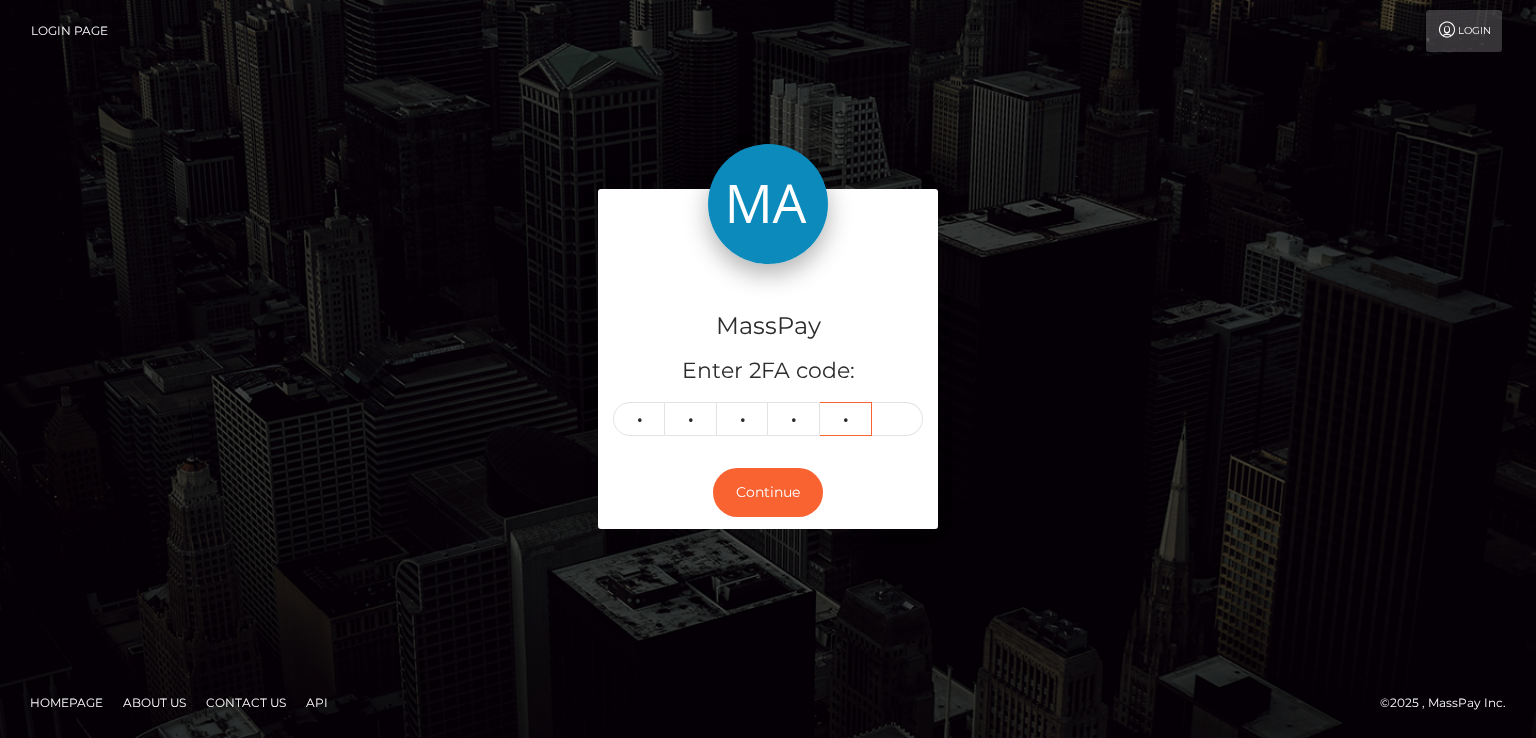 type on "1" 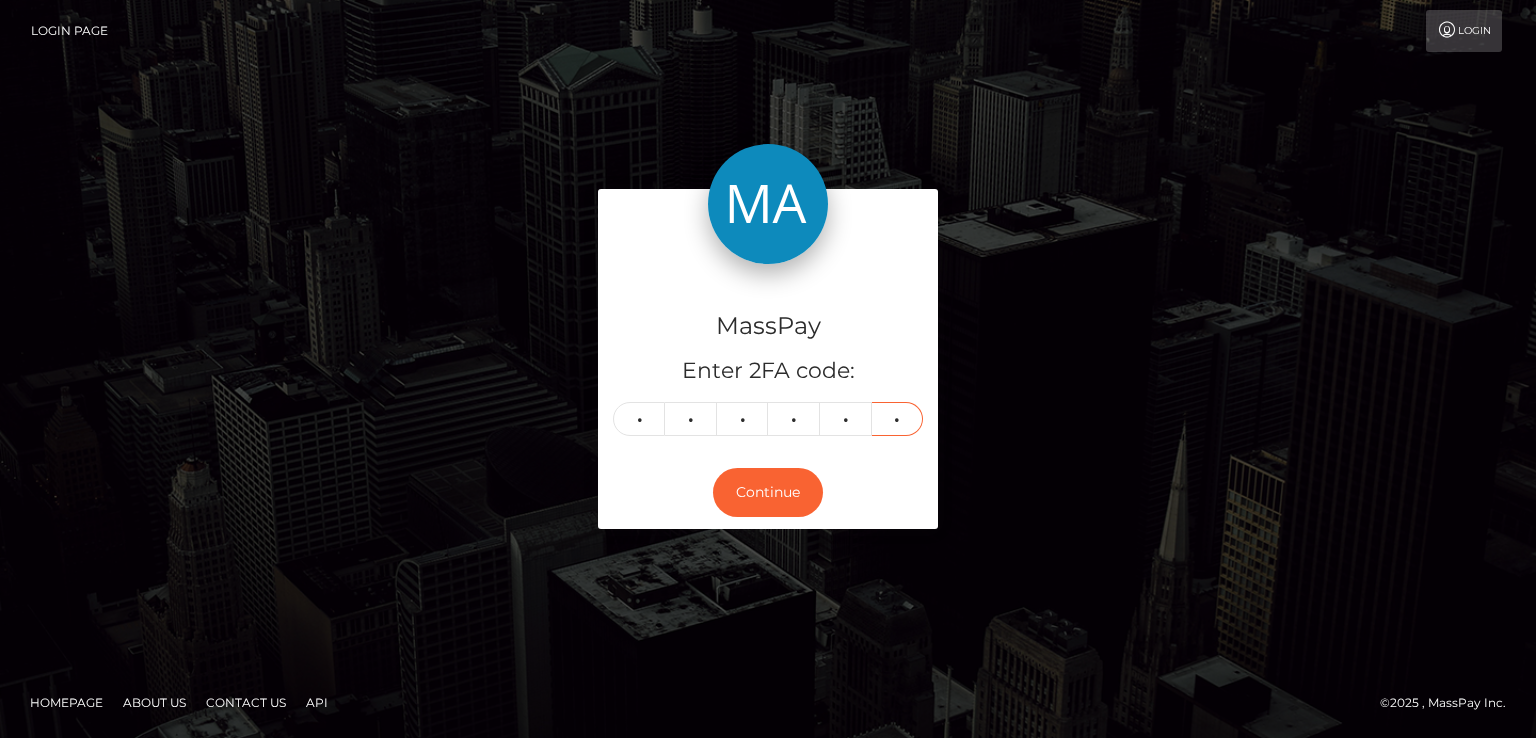 type on "0" 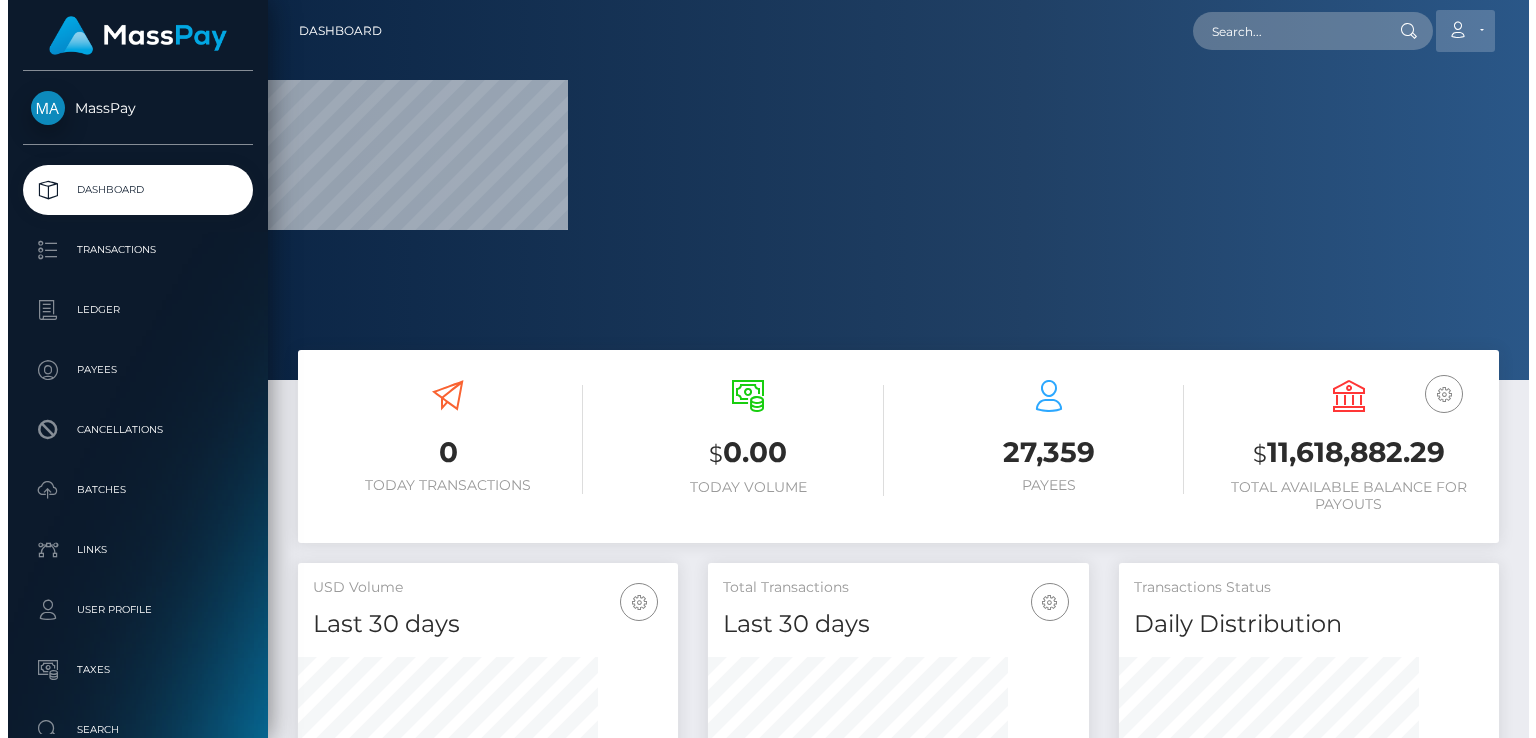 scroll, scrollTop: 0, scrollLeft: 0, axis: both 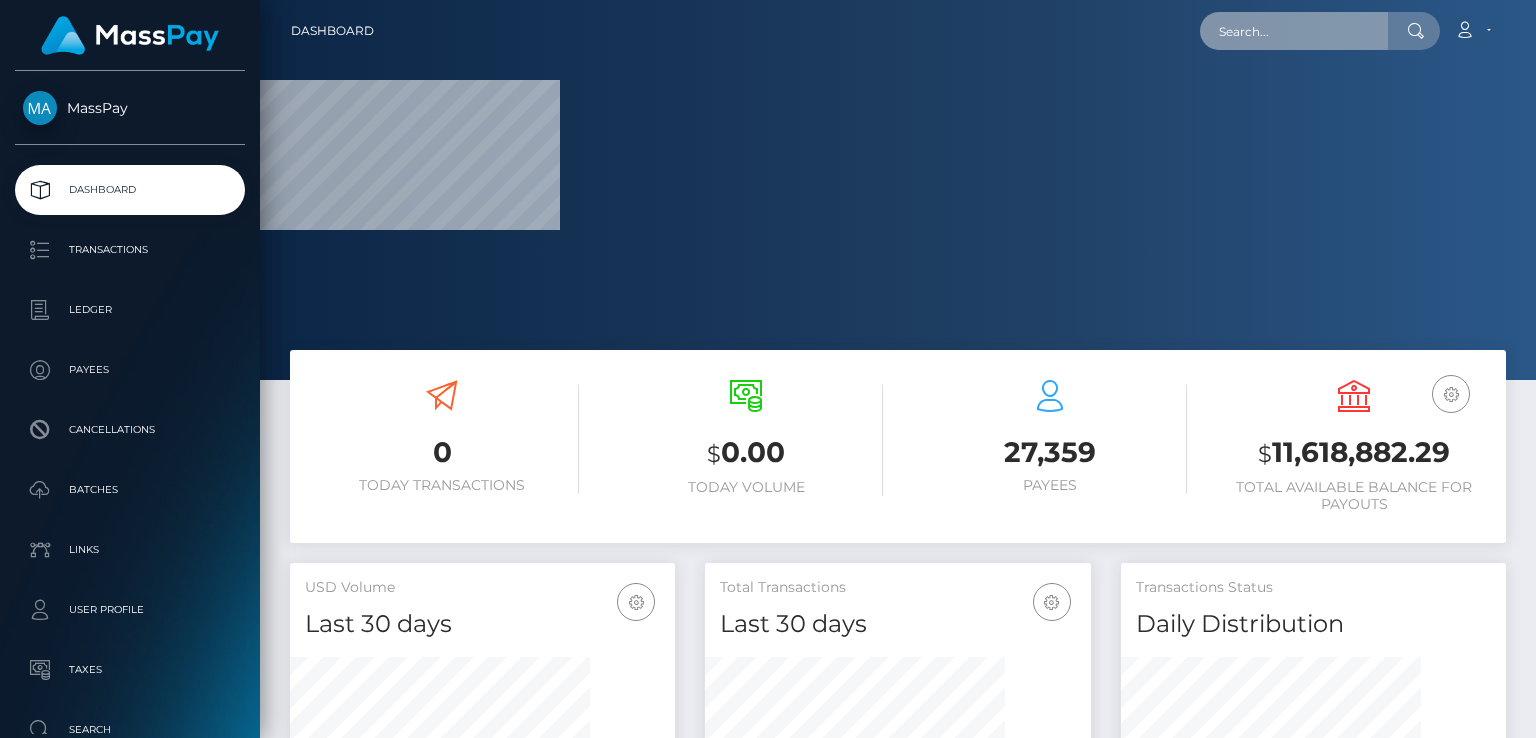 paste on "e4a92551-113c-46a0-83f5-7c28b45c069c" 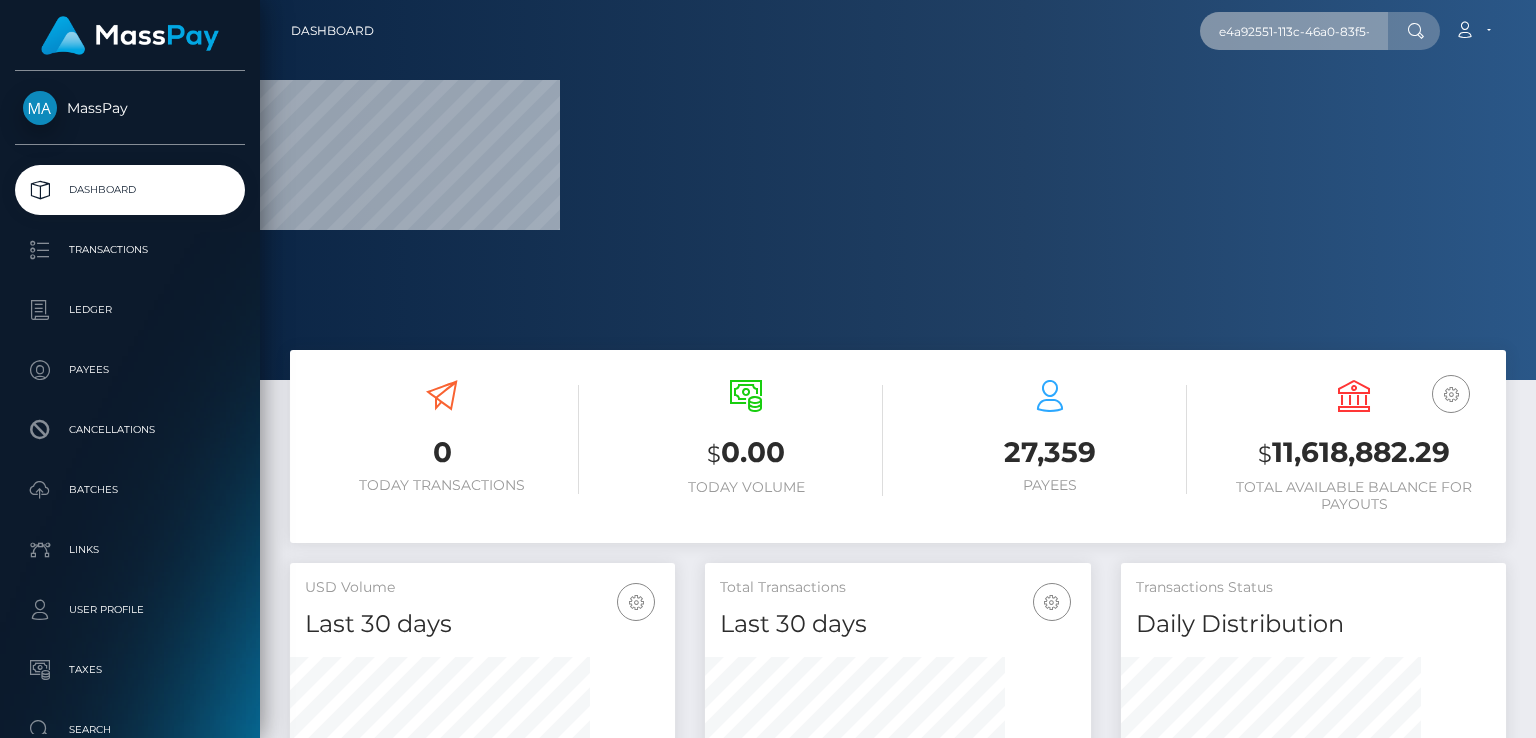scroll, scrollTop: 0, scrollLeft: 88, axis: horizontal 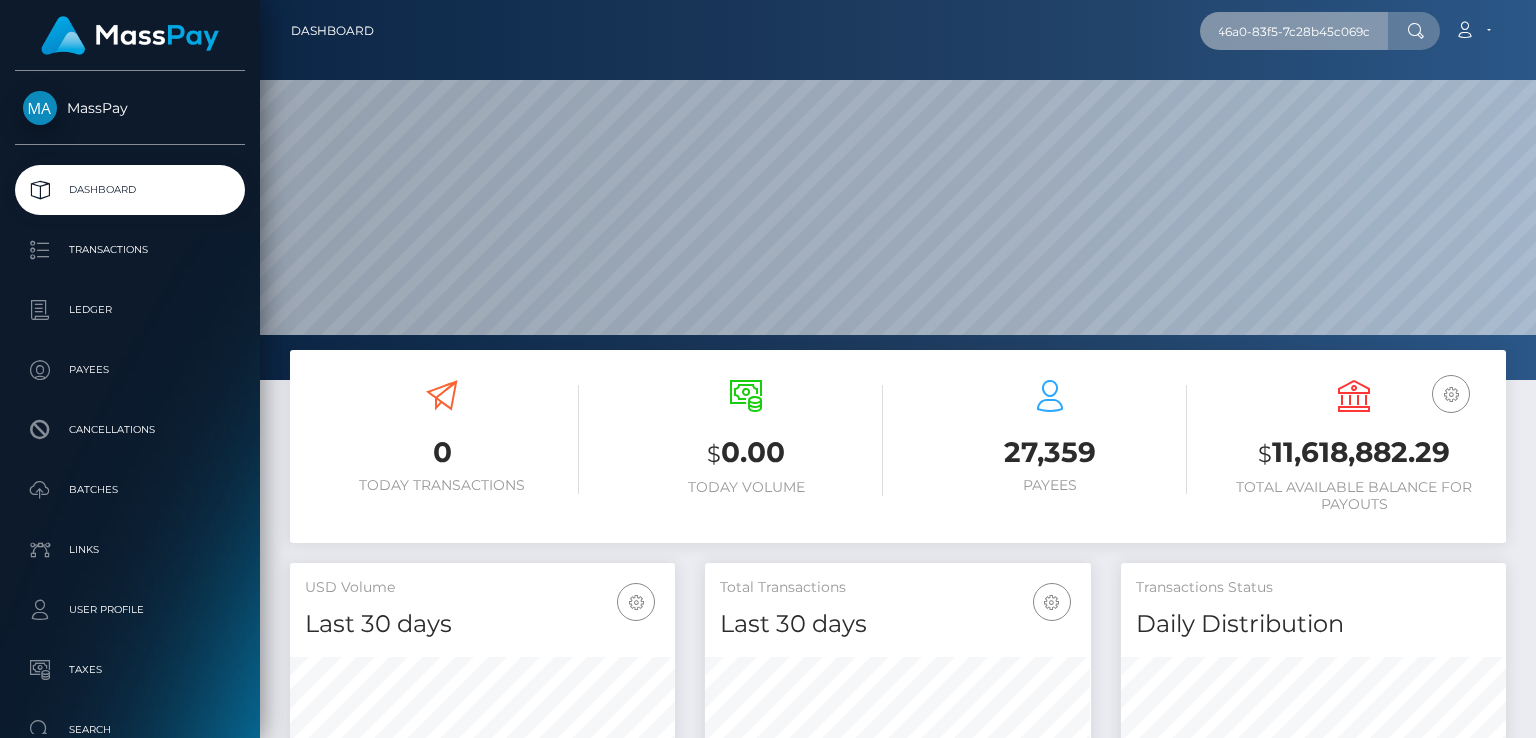 type on "e4a92551-113c-46a0-83f5-7c28b45c069c" 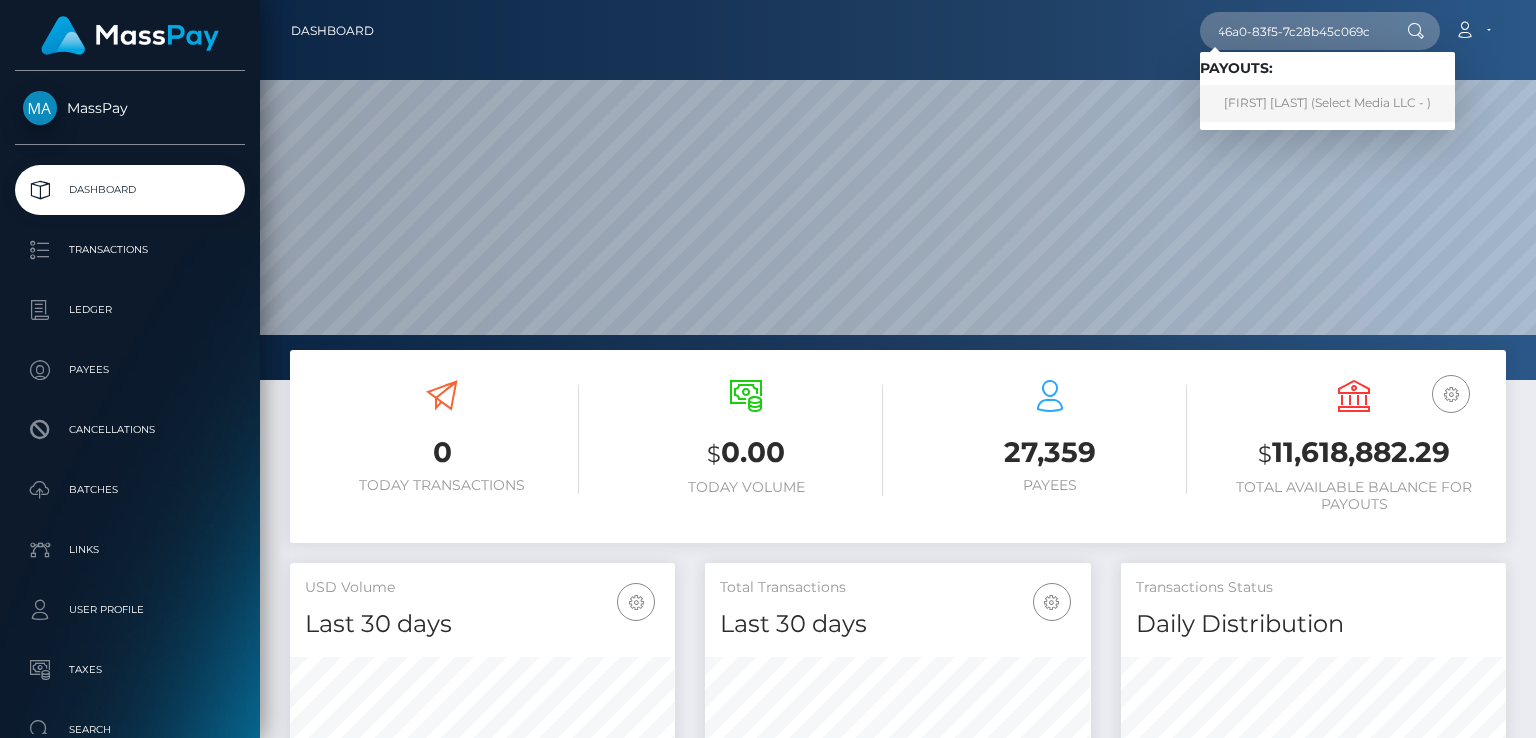scroll, scrollTop: 0, scrollLeft: 0, axis: both 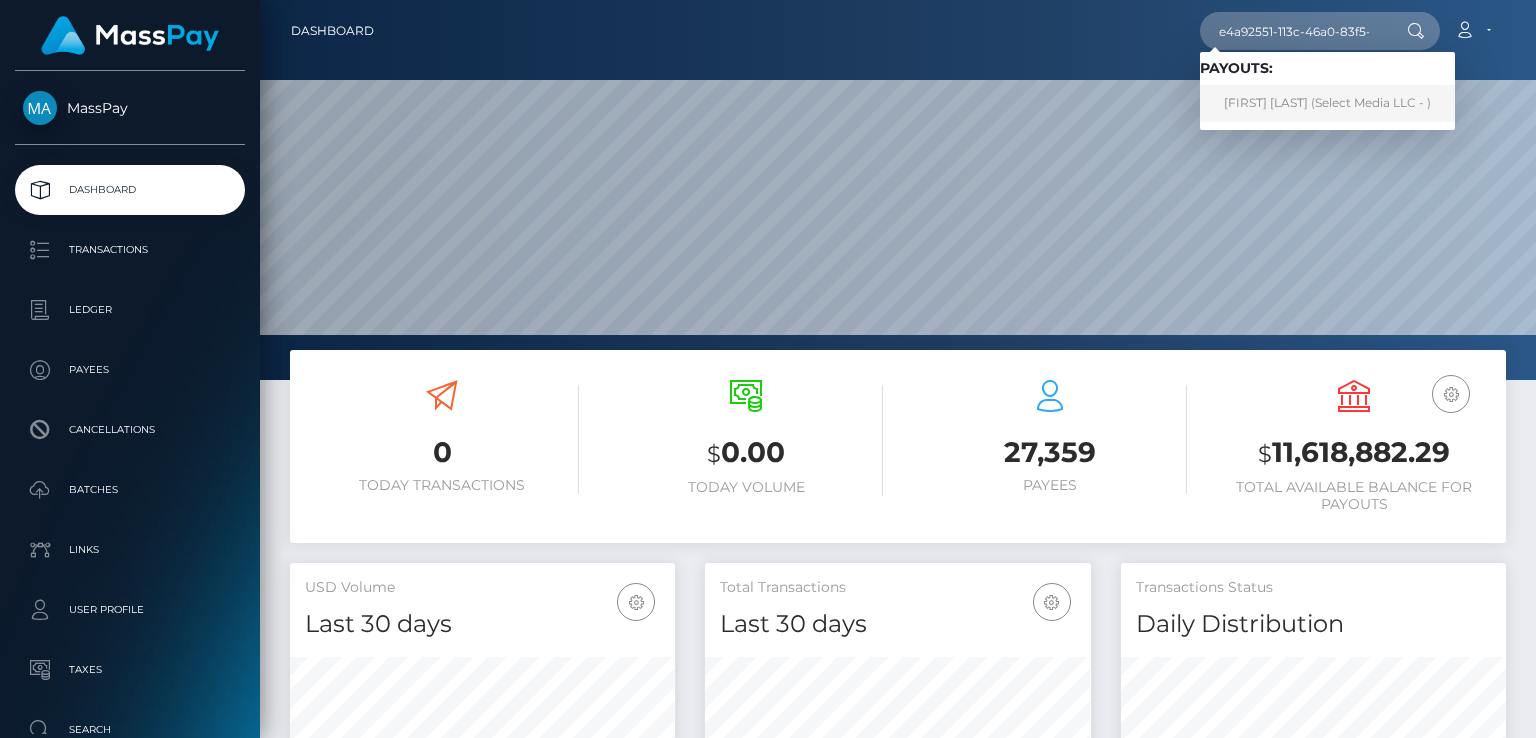 click on "Giuliana  Sculco  (Select Media LLC - )" at bounding box center [1327, 103] 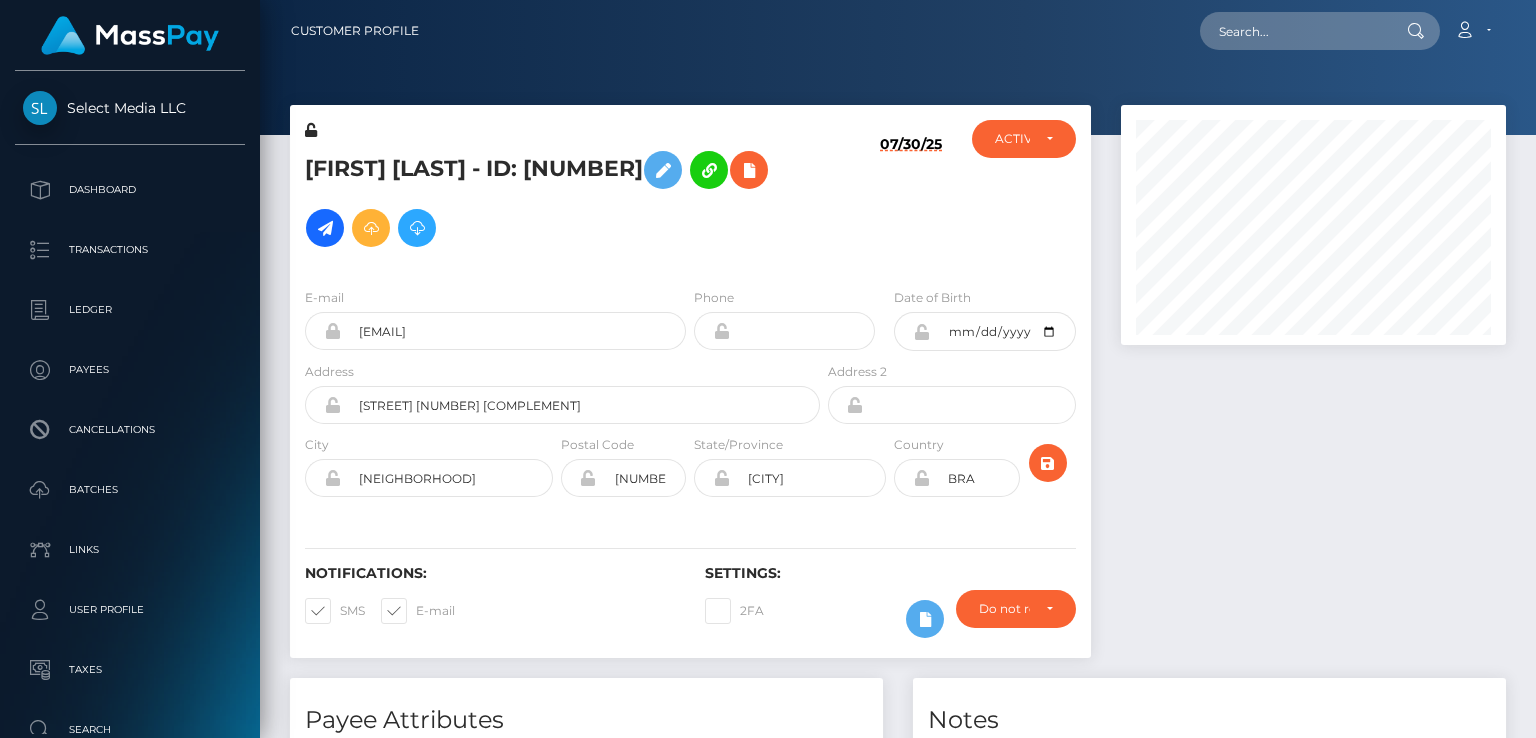 scroll, scrollTop: 0, scrollLeft: 0, axis: both 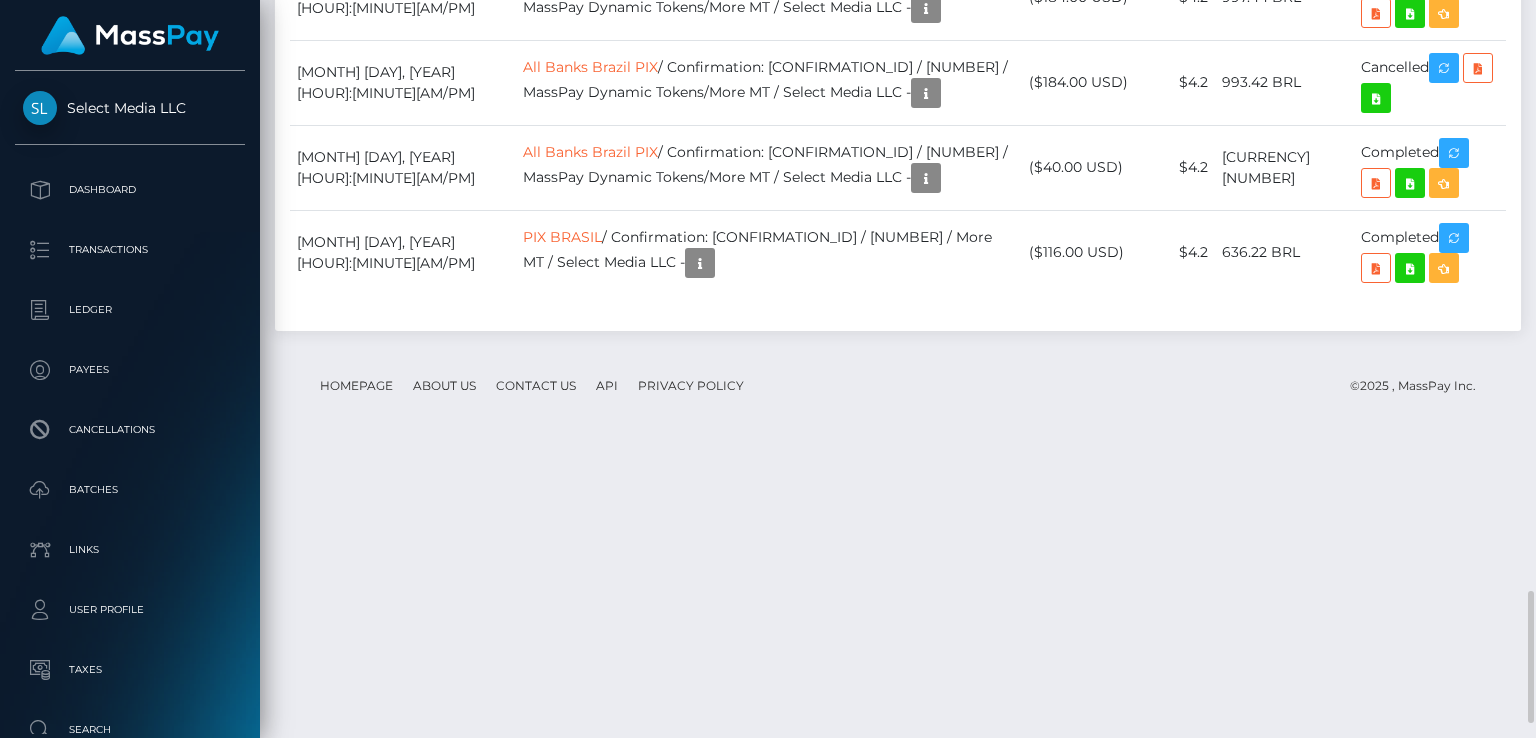 click on "Description" at bounding box center [768, -157] 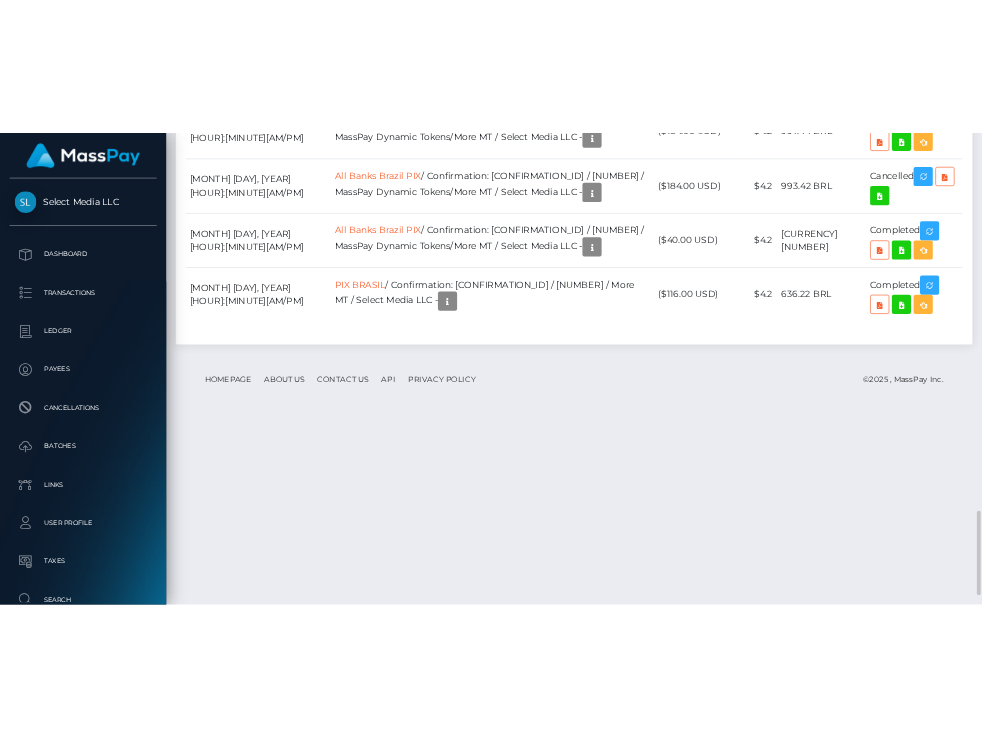 scroll, scrollTop: 240, scrollLeft: 384, axis: both 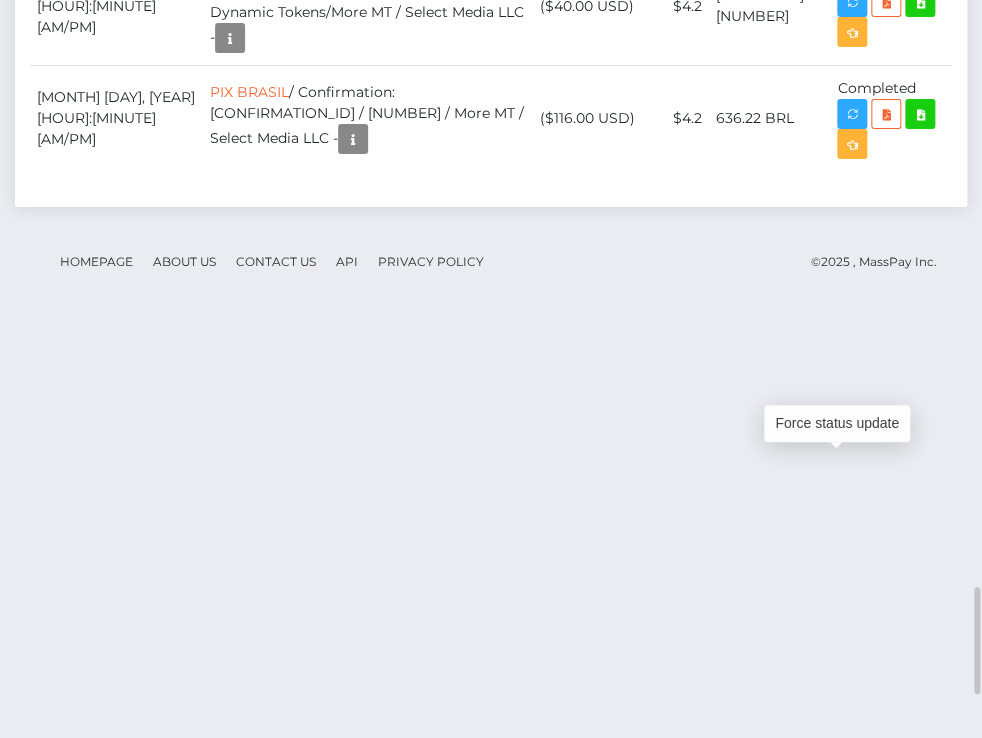click at bounding box center [852, -352] 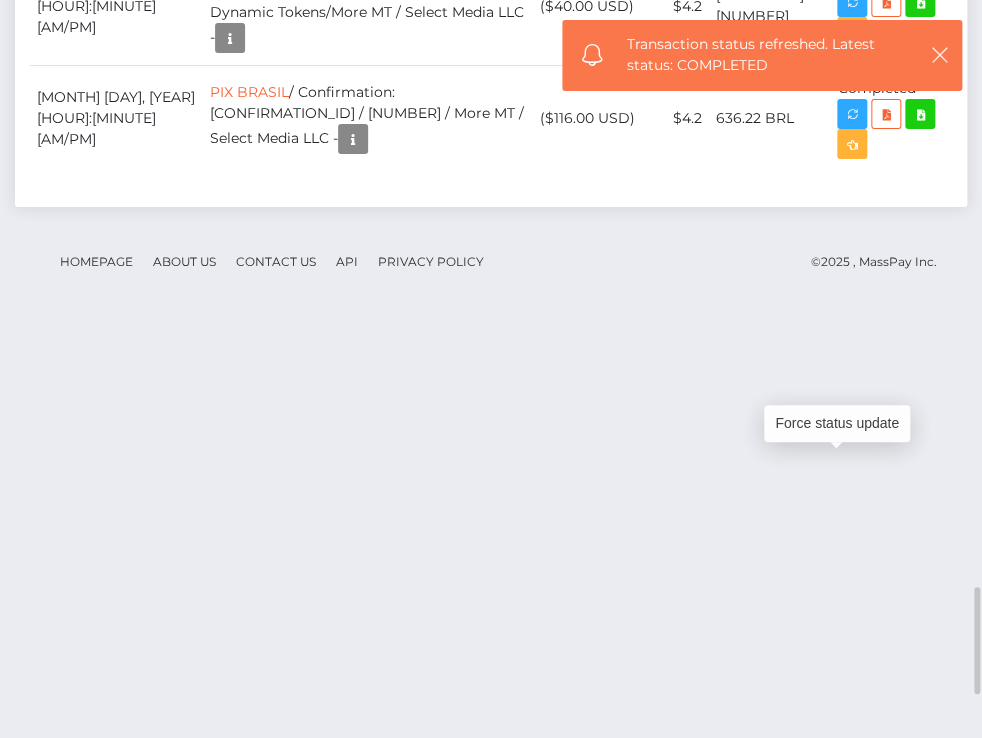 click at bounding box center [852, -352] 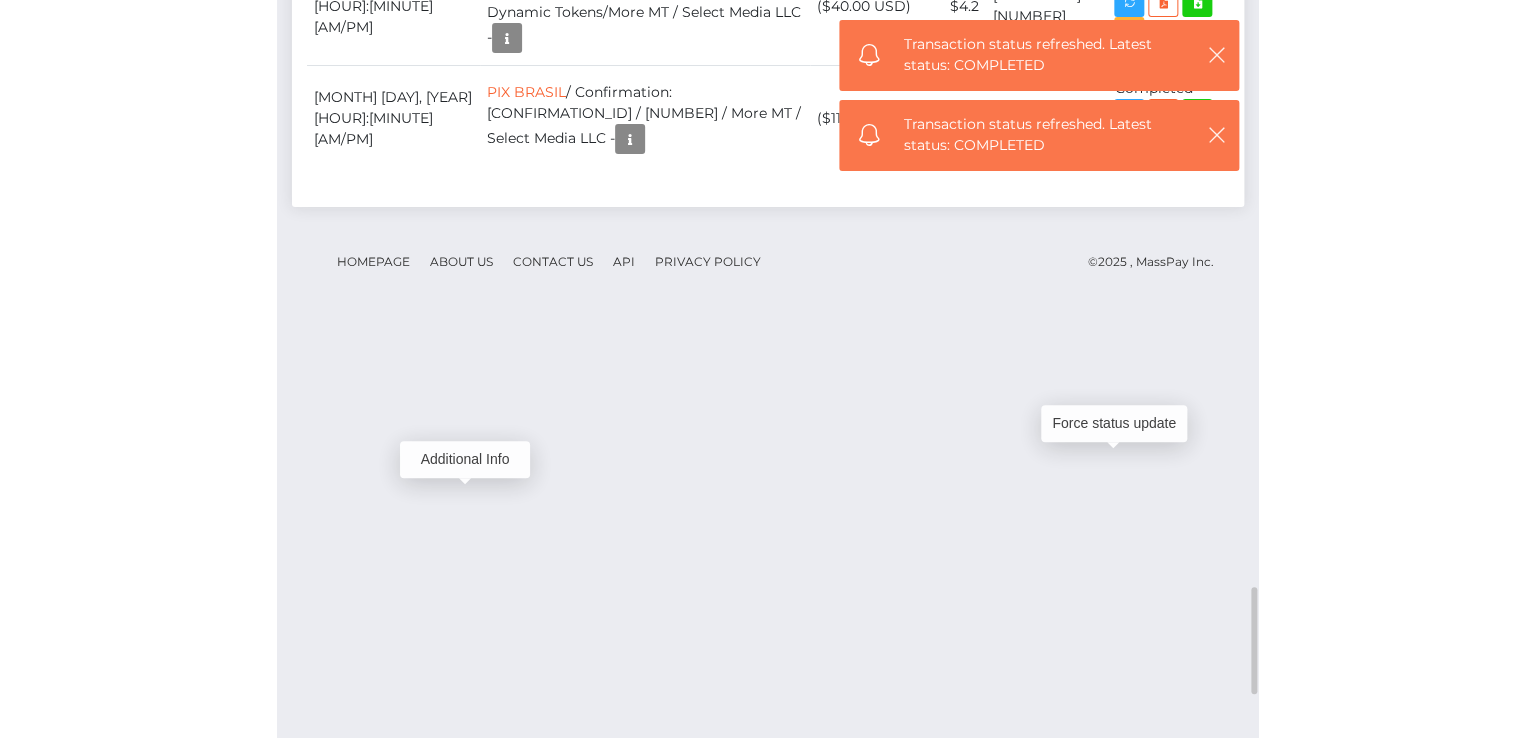 scroll, scrollTop: 240, scrollLeft: 287, axis: both 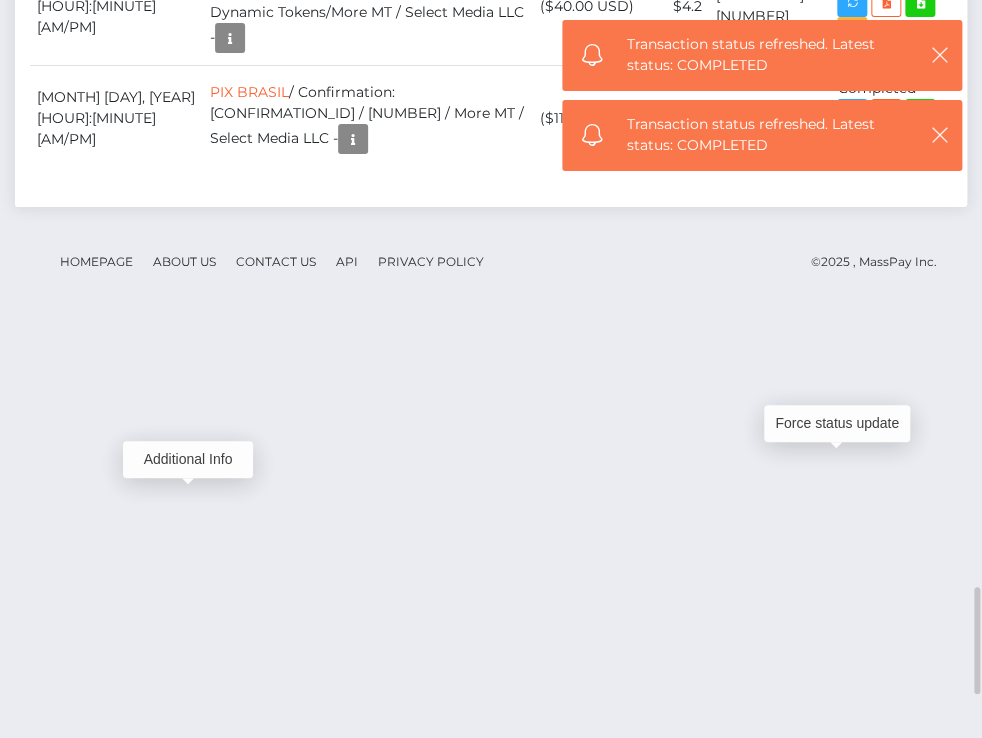 click at bounding box center [306, -316] 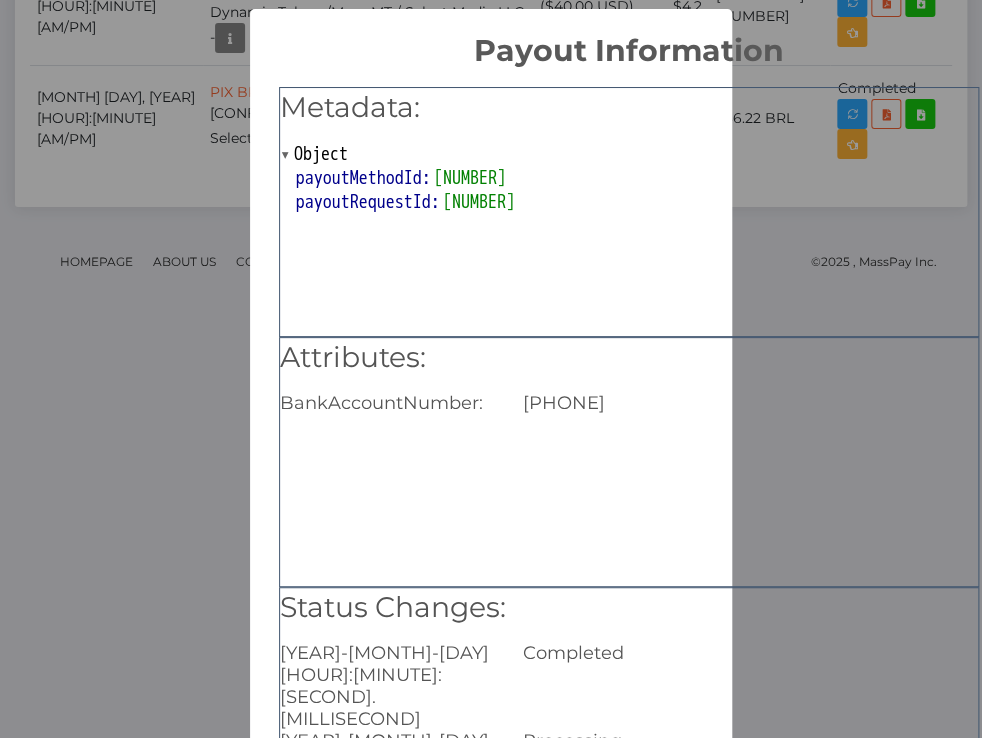click on "22998685428" at bounding box center [749, 403] 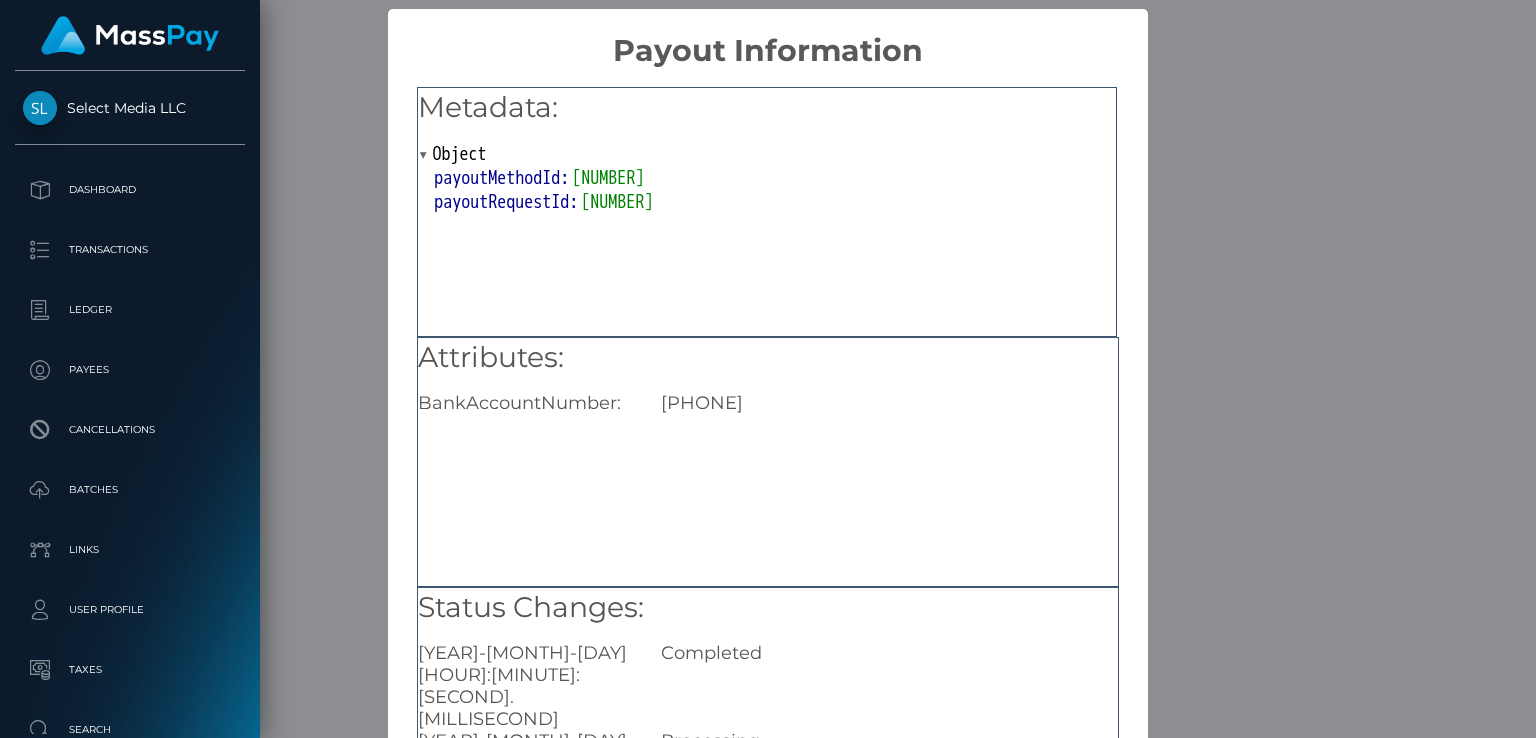 scroll, scrollTop: 999760, scrollLeft: 999590, axis: both 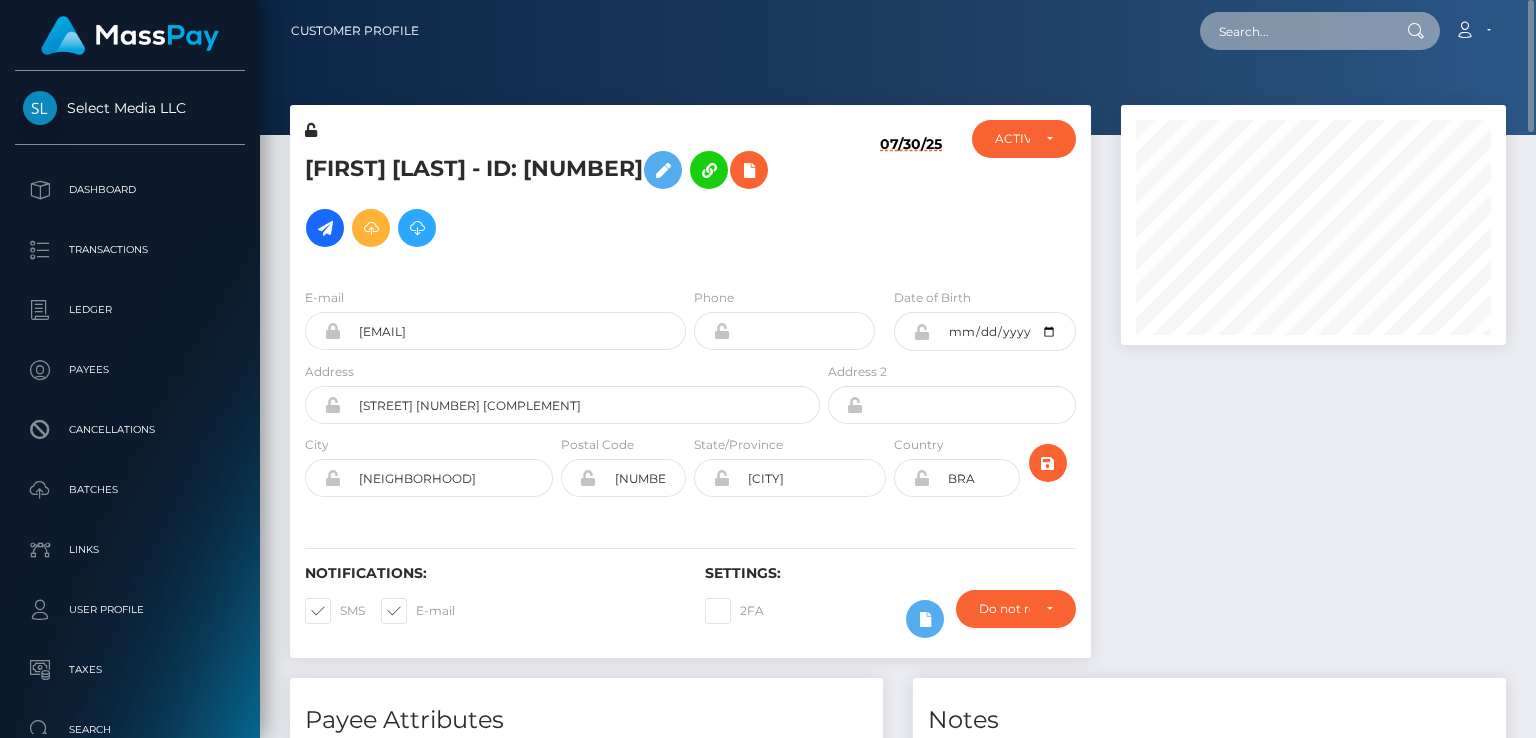 paste on "MSPbc99dd75dd14b1a" 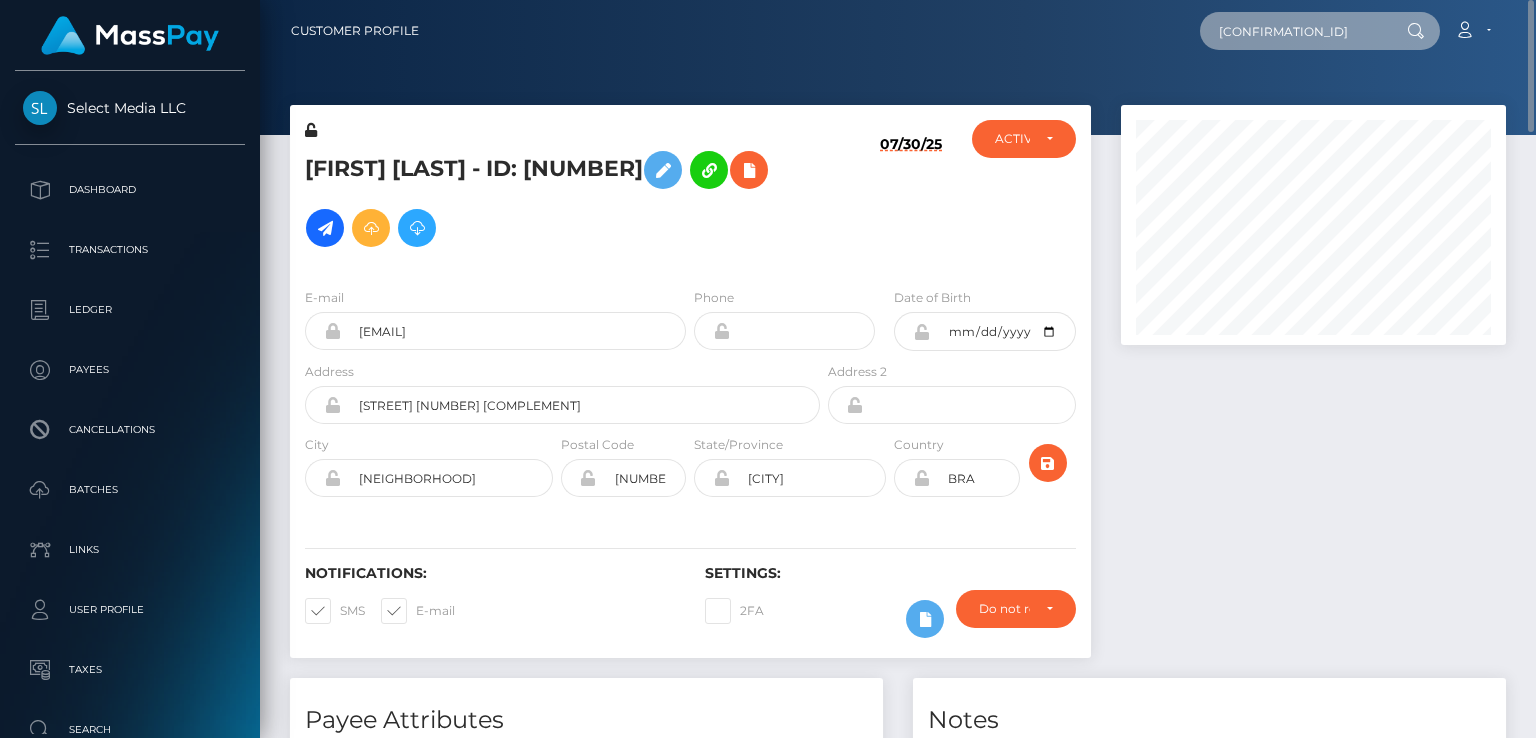 type on "MSPbc99dd75dd14b1a" 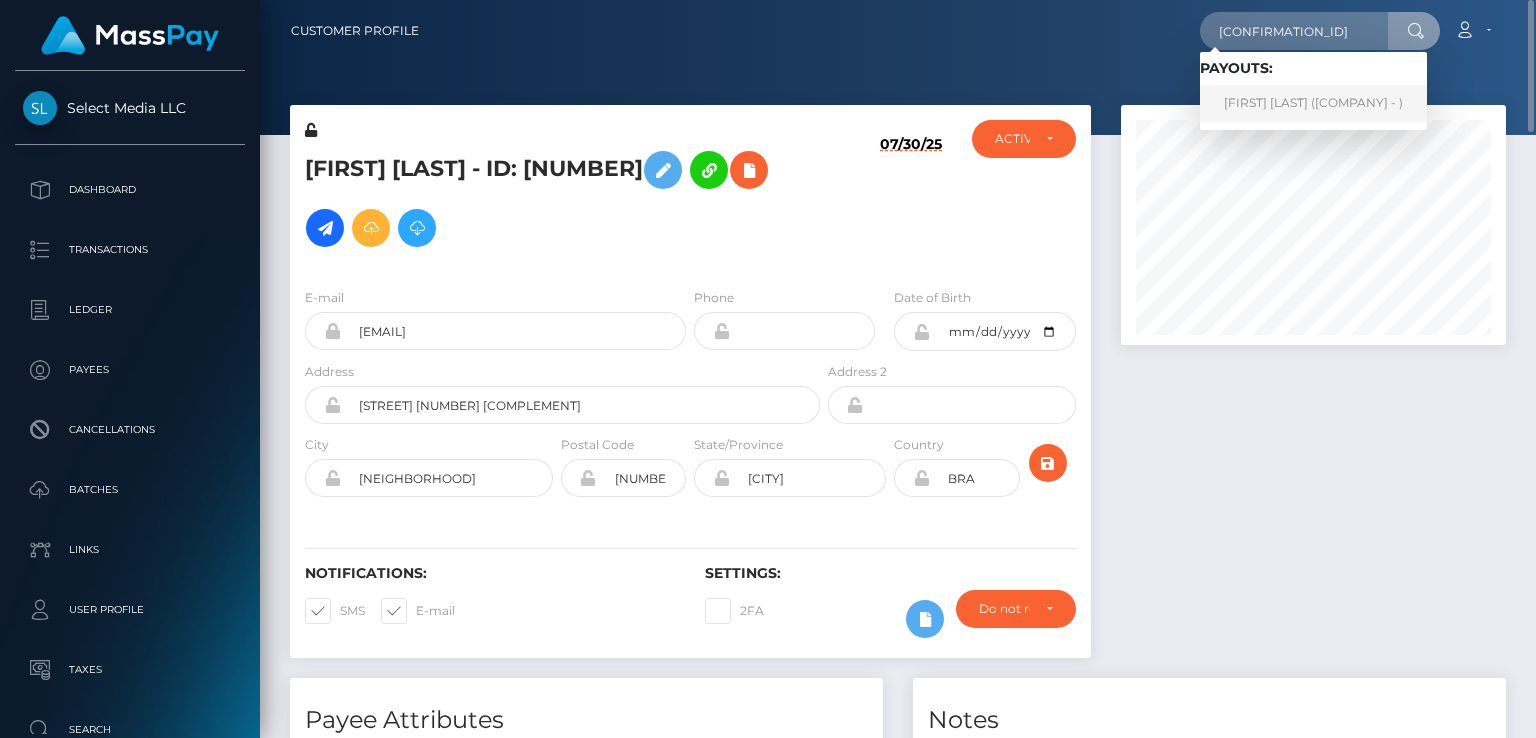 click on "Rose Gin  Tingkingco (Alua USA Limited - )" at bounding box center [1313, 103] 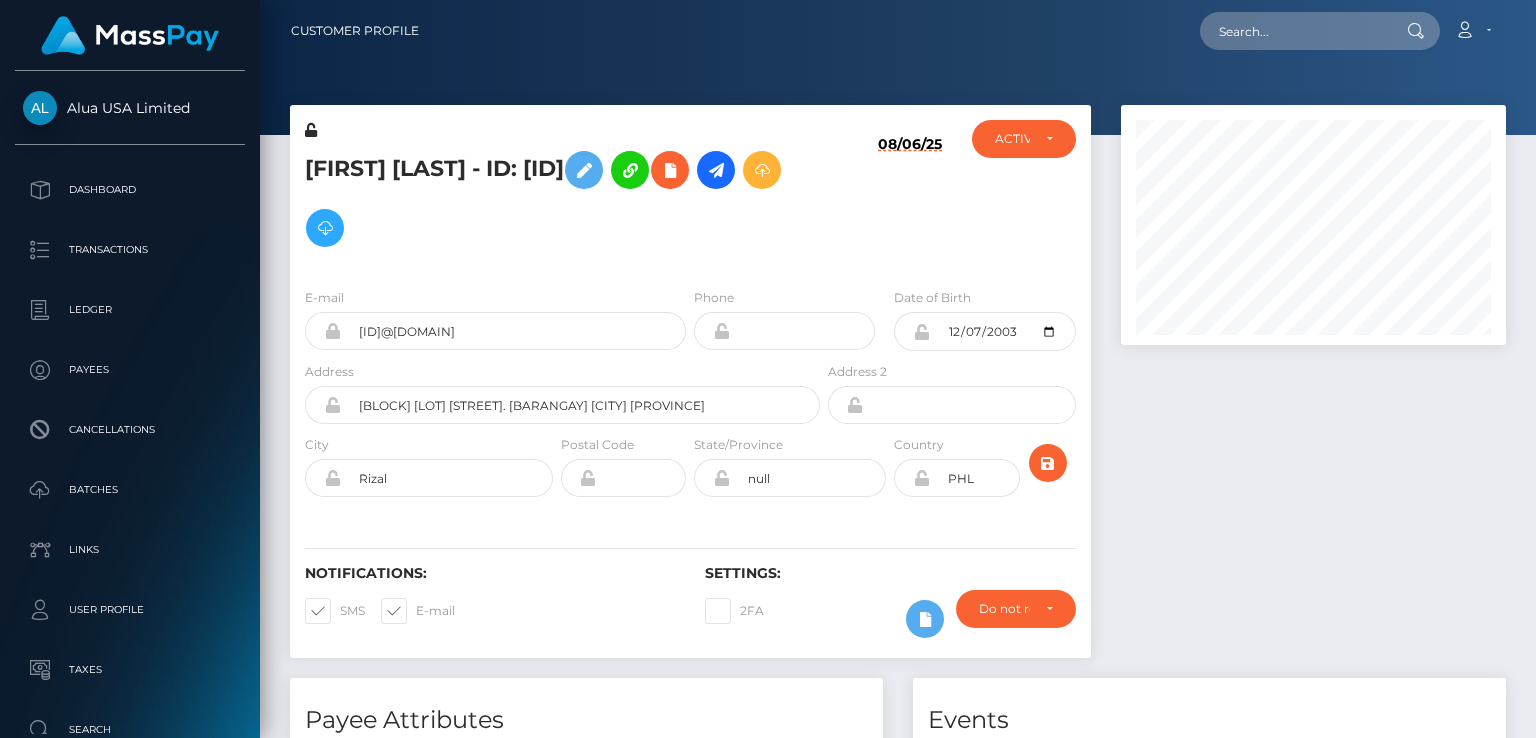 scroll, scrollTop: 0, scrollLeft: 0, axis: both 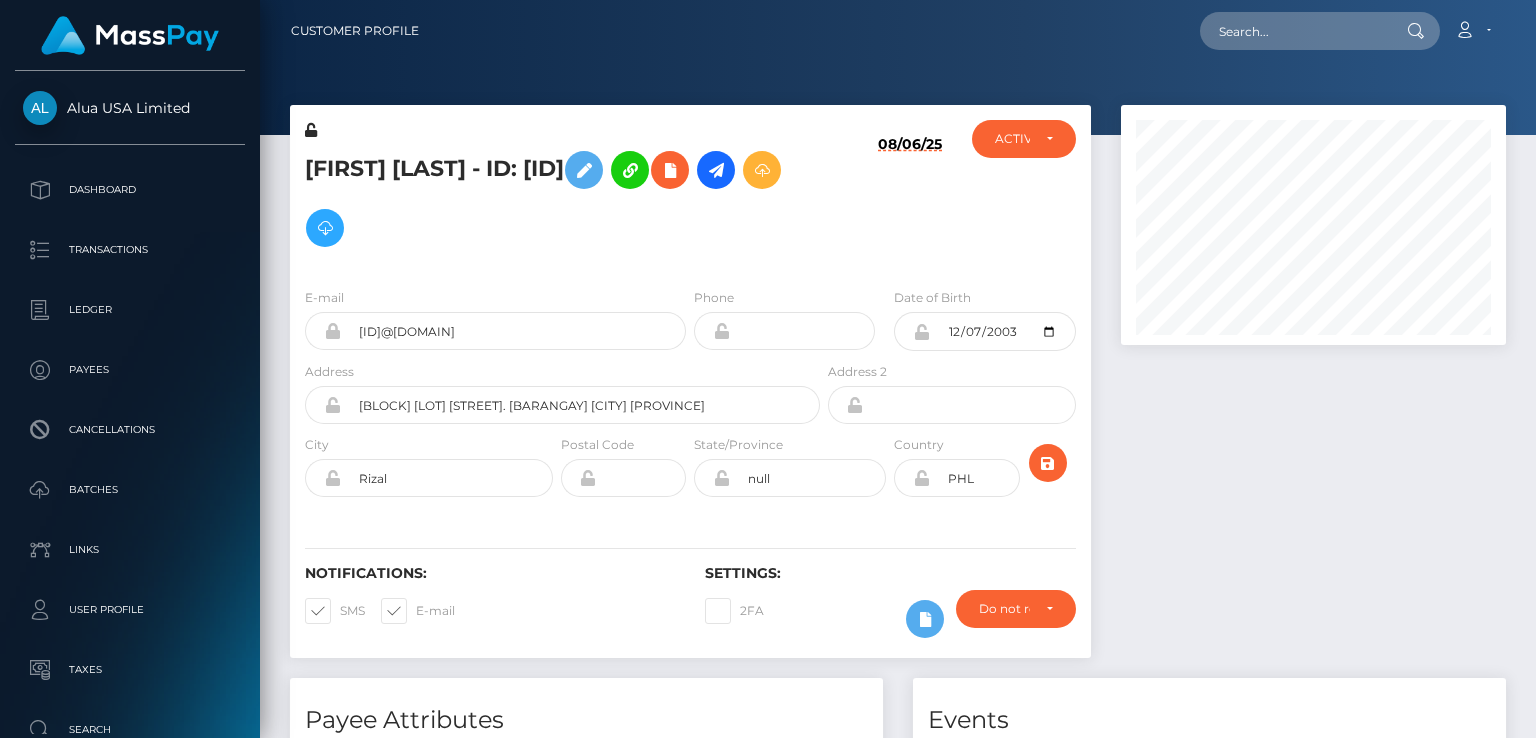 click on "Rose Gin  Tingkingco
- ID: 641860b46b7e411d770168a4" at bounding box center (557, 196) 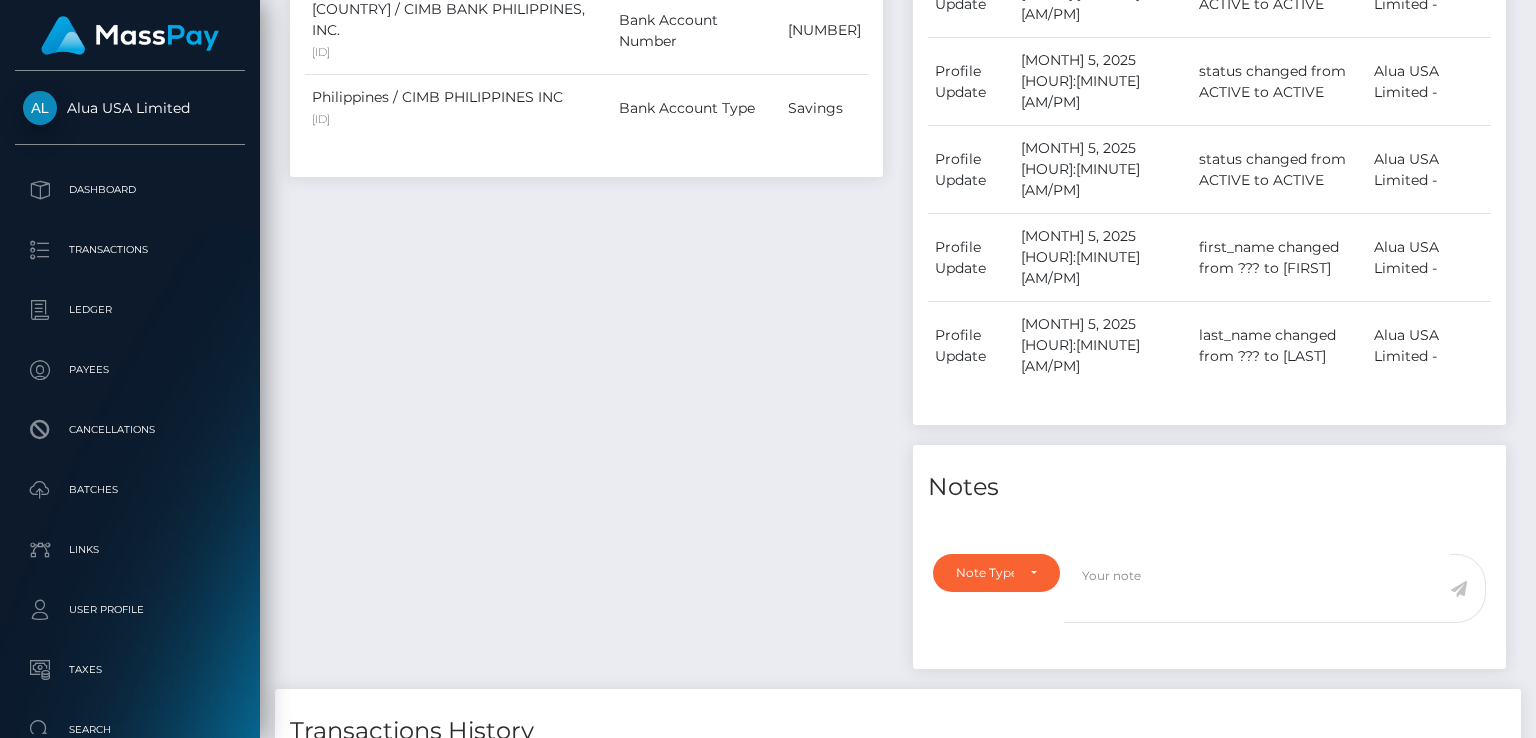 scroll, scrollTop: 1276, scrollLeft: 0, axis: vertical 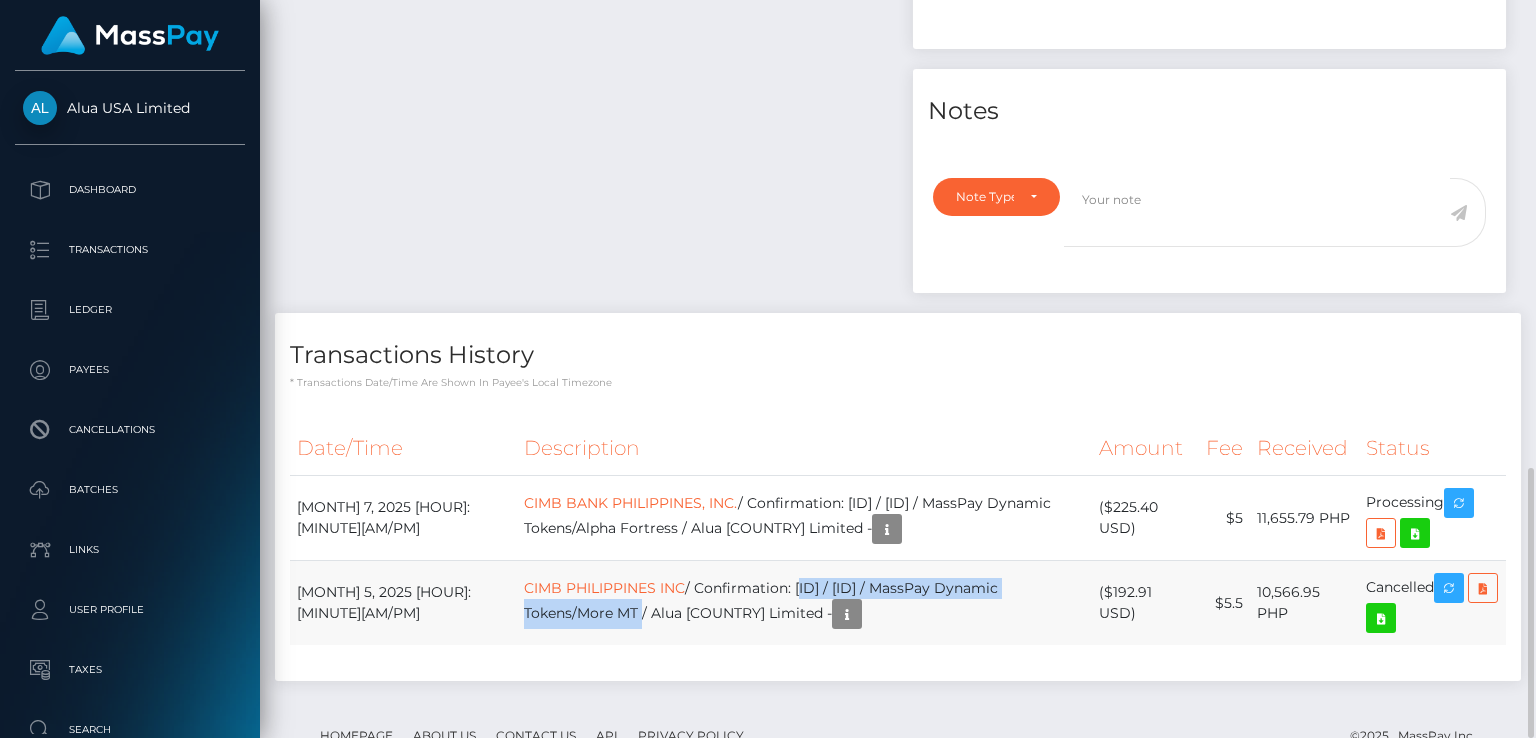 drag, startPoint x: 716, startPoint y: 523, endPoint x: 1088, endPoint y: 525, distance: 372.00537 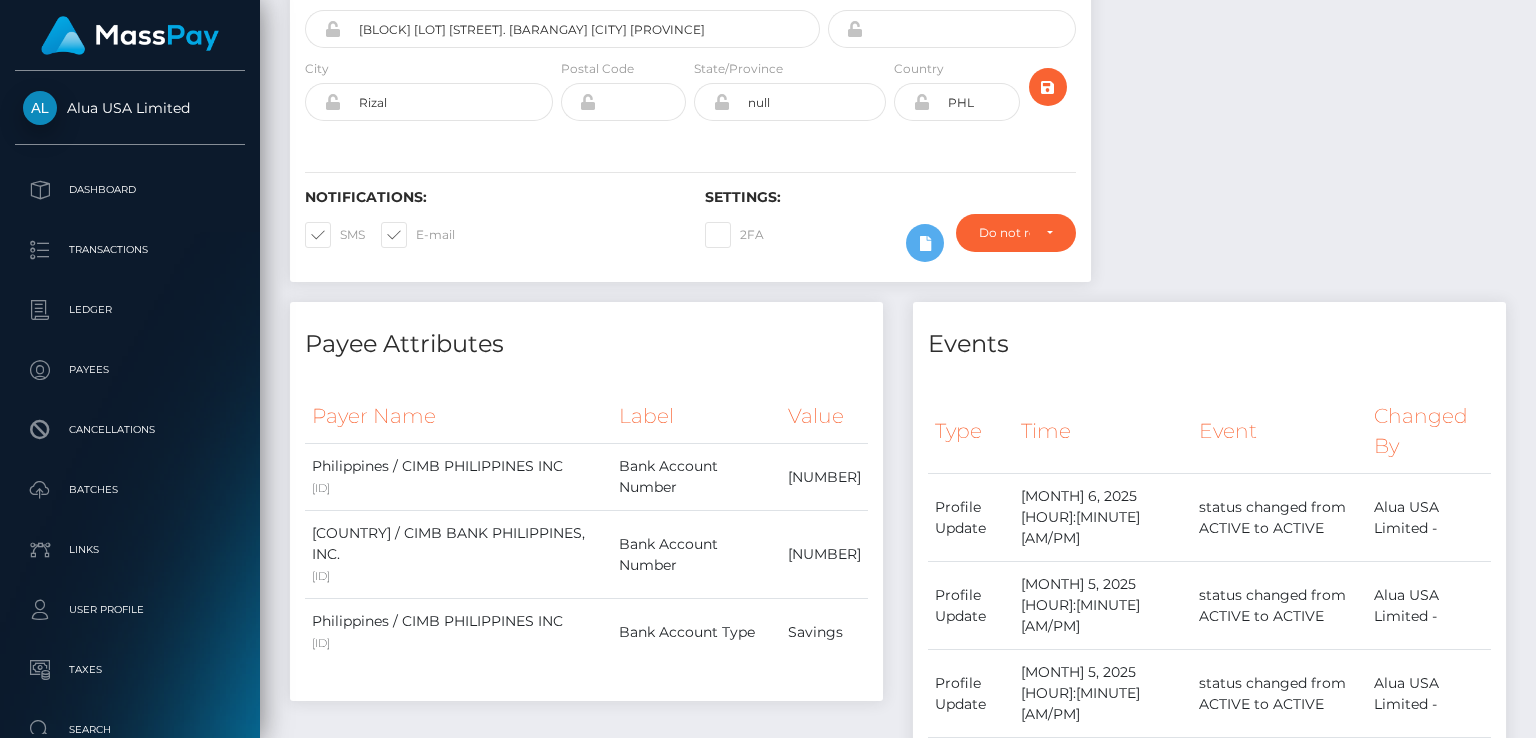 scroll, scrollTop: 0, scrollLeft: 0, axis: both 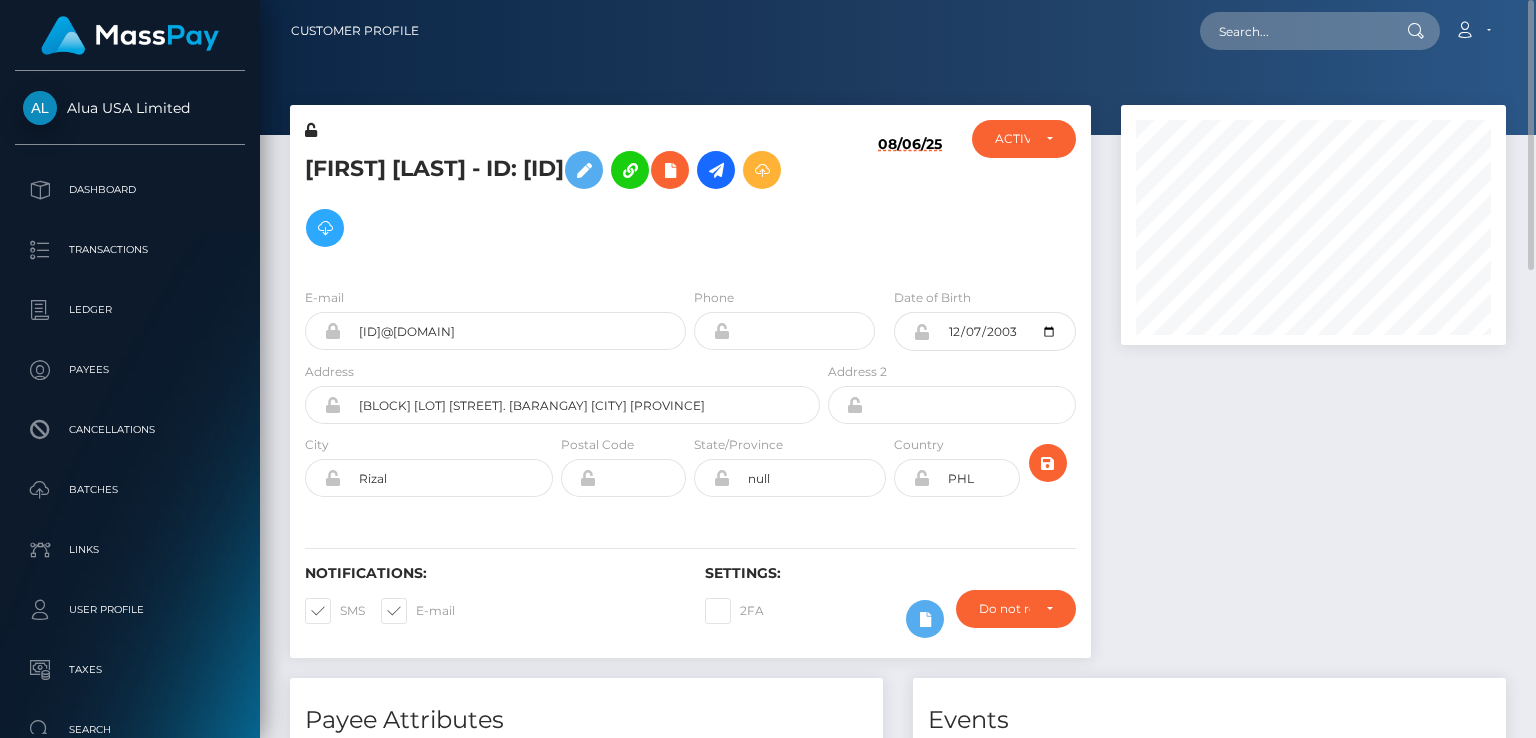 click on "Rose Gin  Tingkingco
- ID: 641860b46b7e411d770168a4" at bounding box center [557, 199] 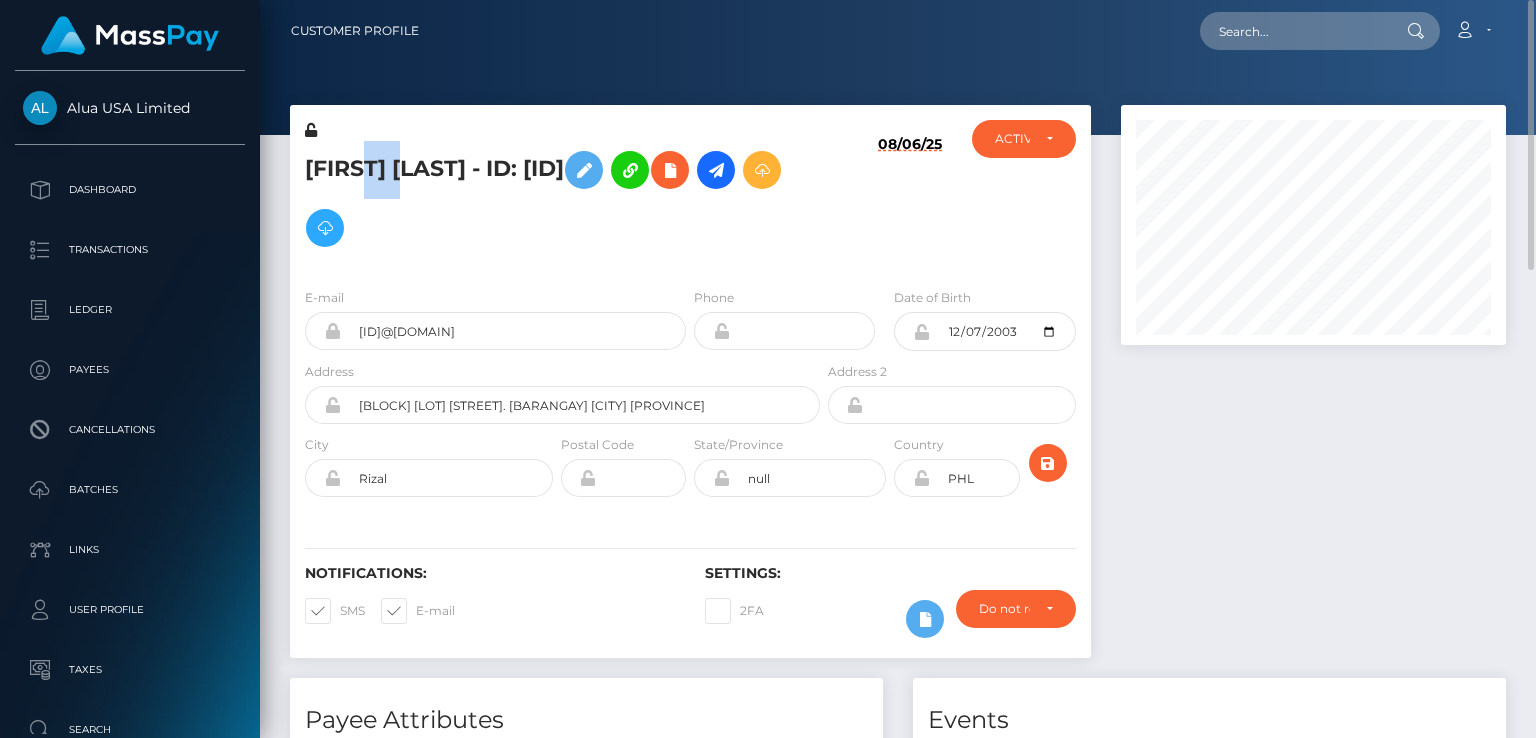 click on "Rose Gin  Tingkingco
- ID: 641860b46b7e411d770168a4" at bounding box center [557, 199] 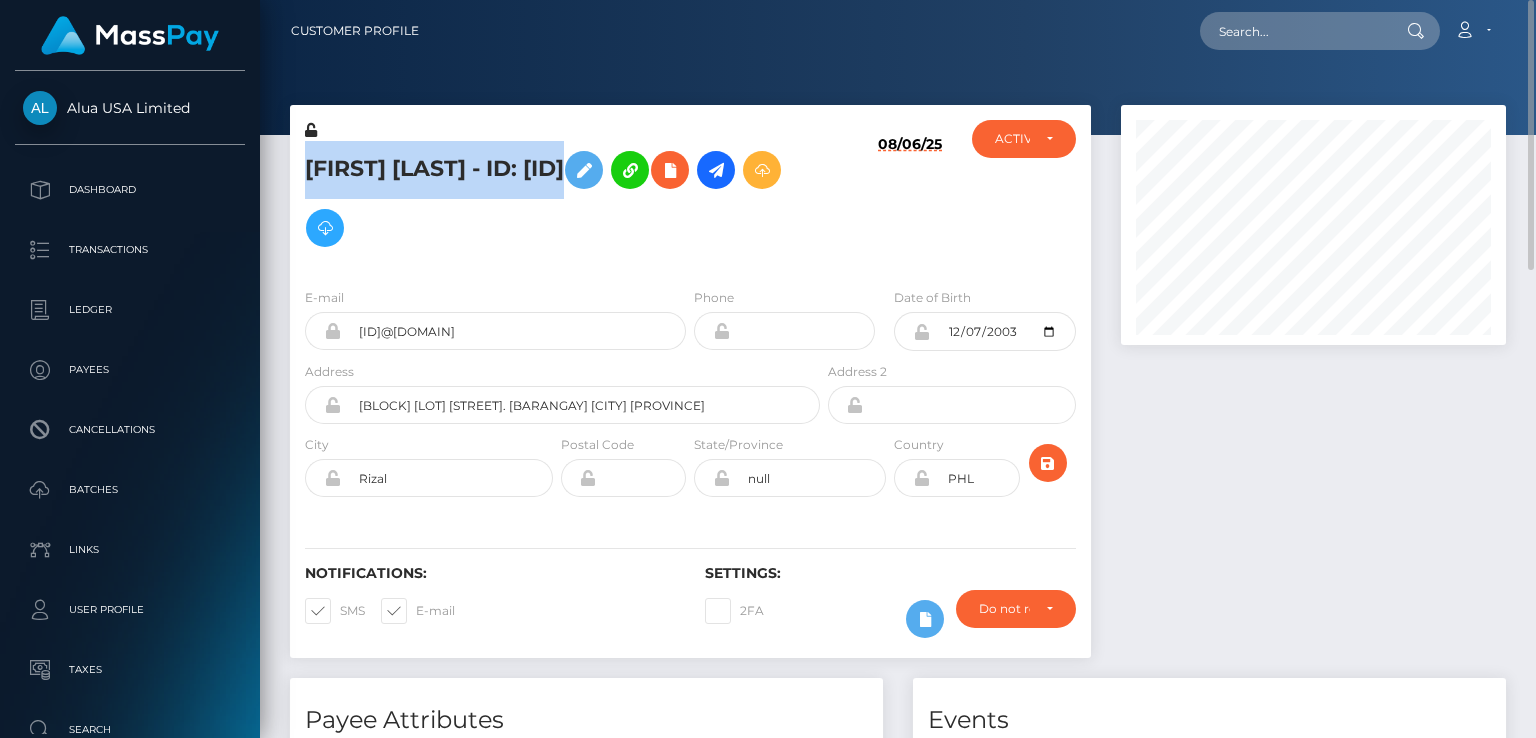 copy on "Rose Gin  Tingkingco
- ID: 641860b46b7e411d770168a4" 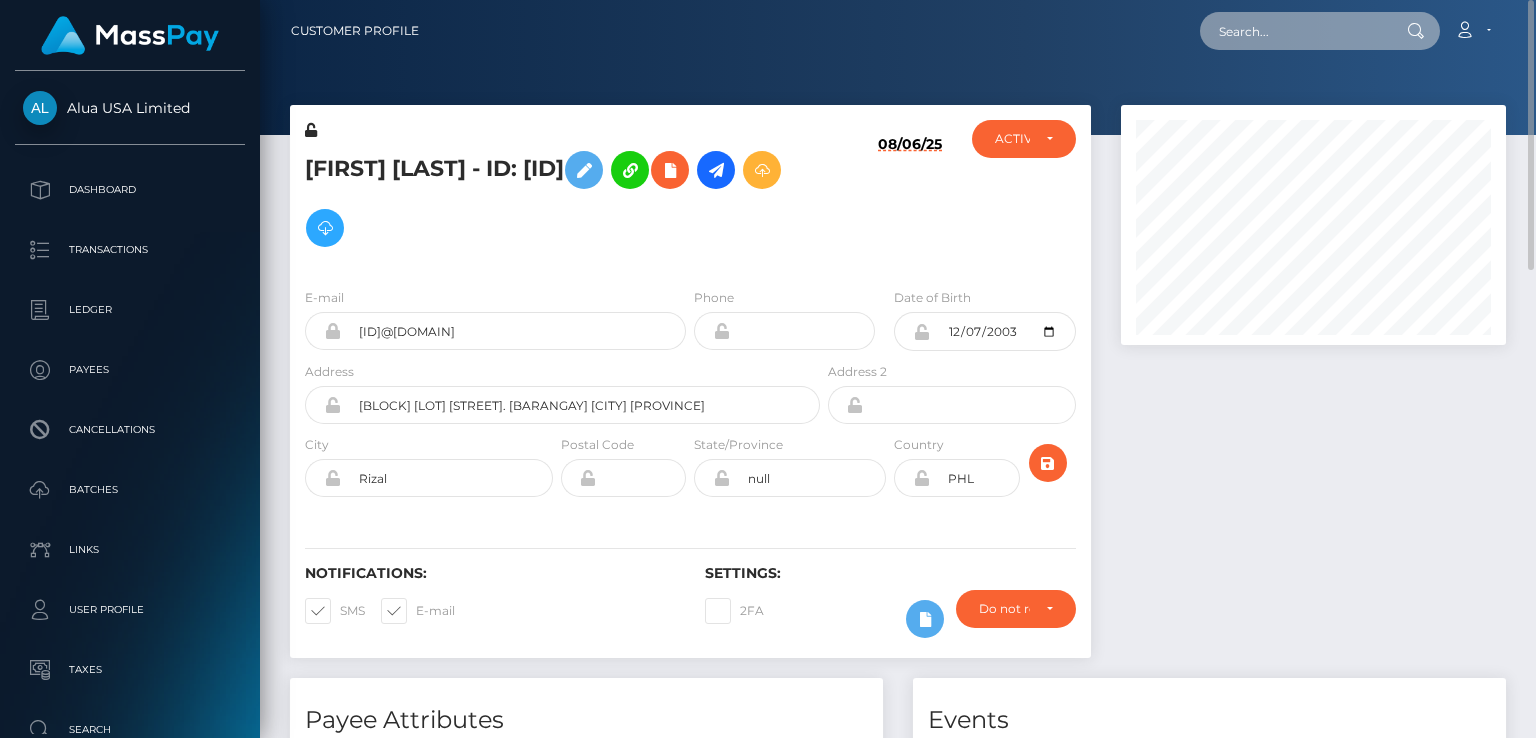 paste on "MSPff258cf10cb2410" 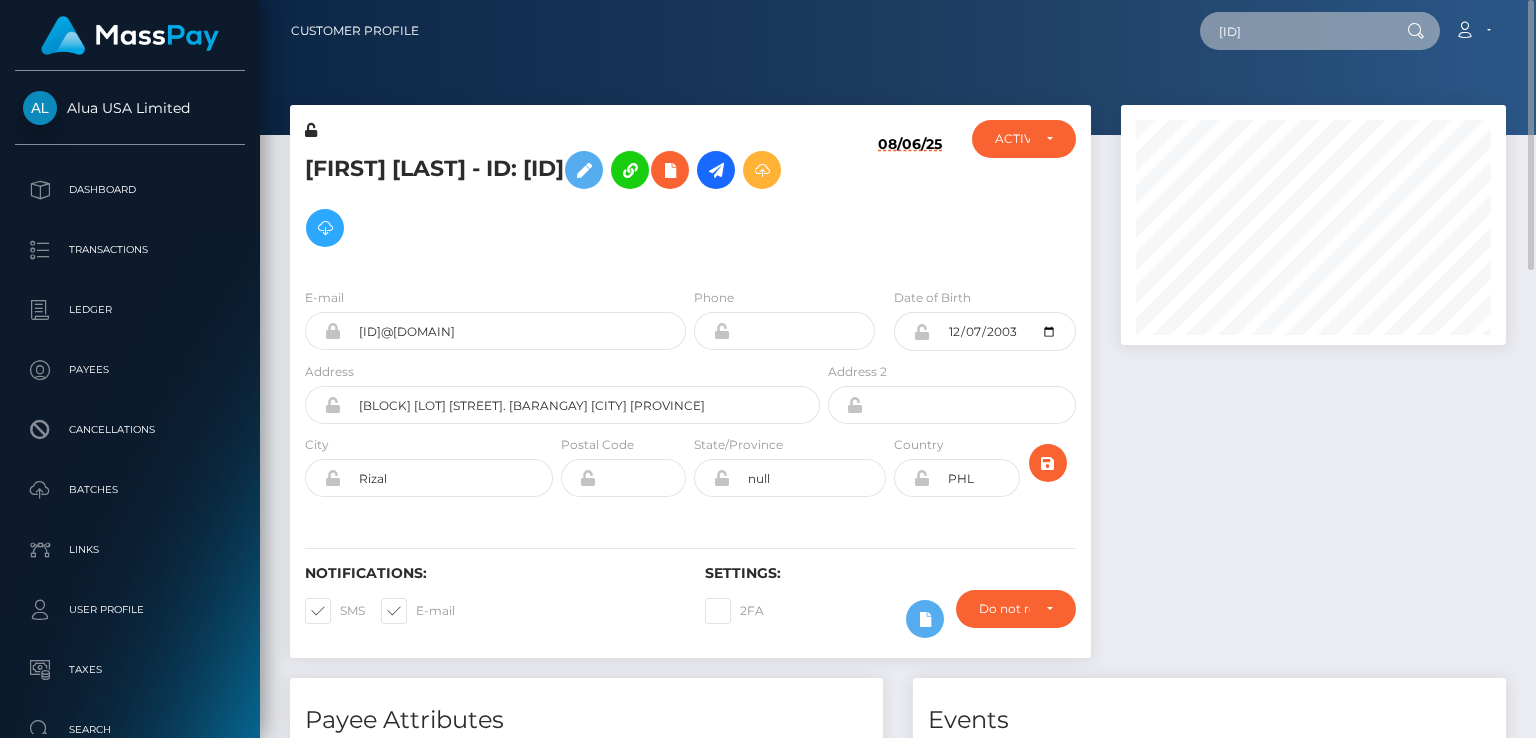 type on "MSPff258cf10cb2410" 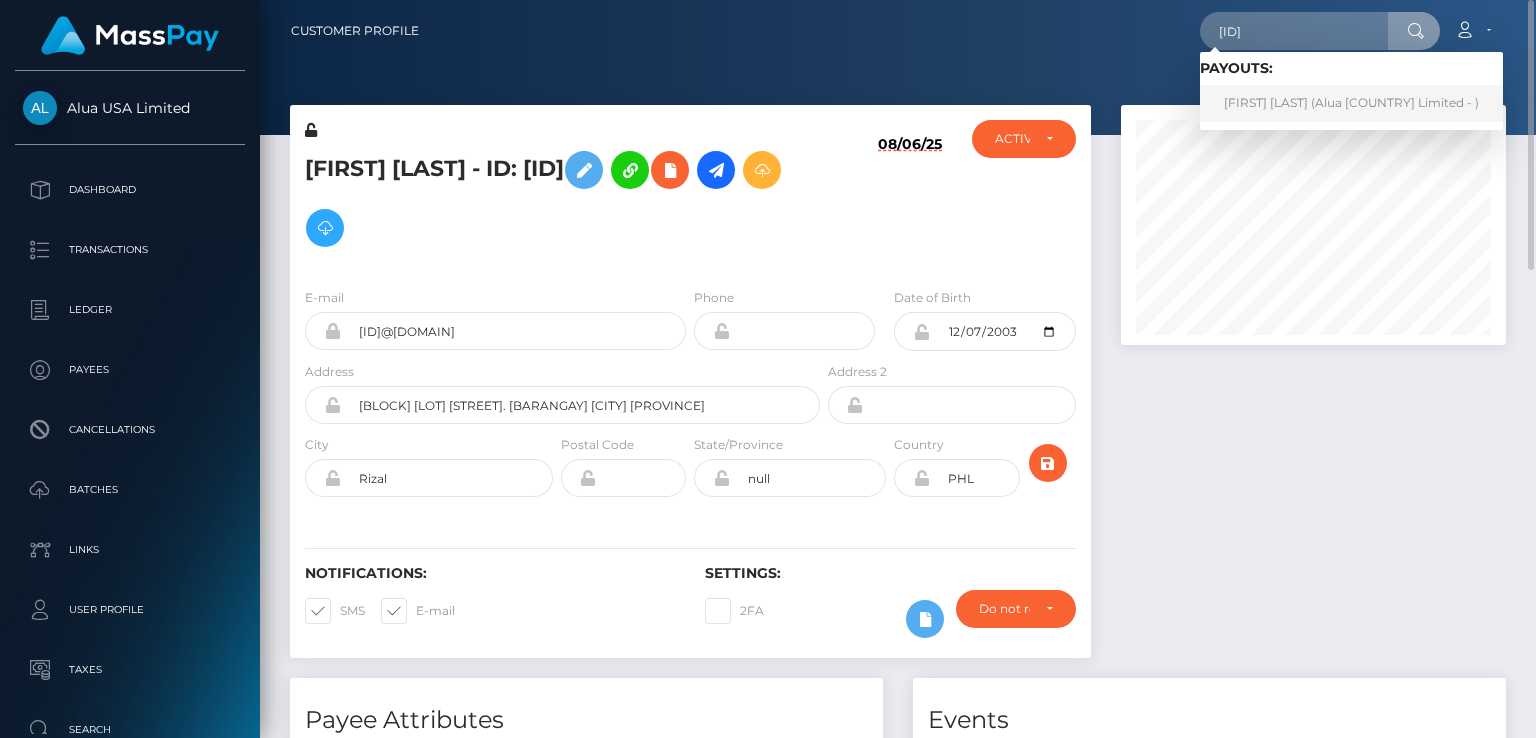 click on "christian ralph  casulla (Alua USA Limited - )" at bounding box center (1351, 103) 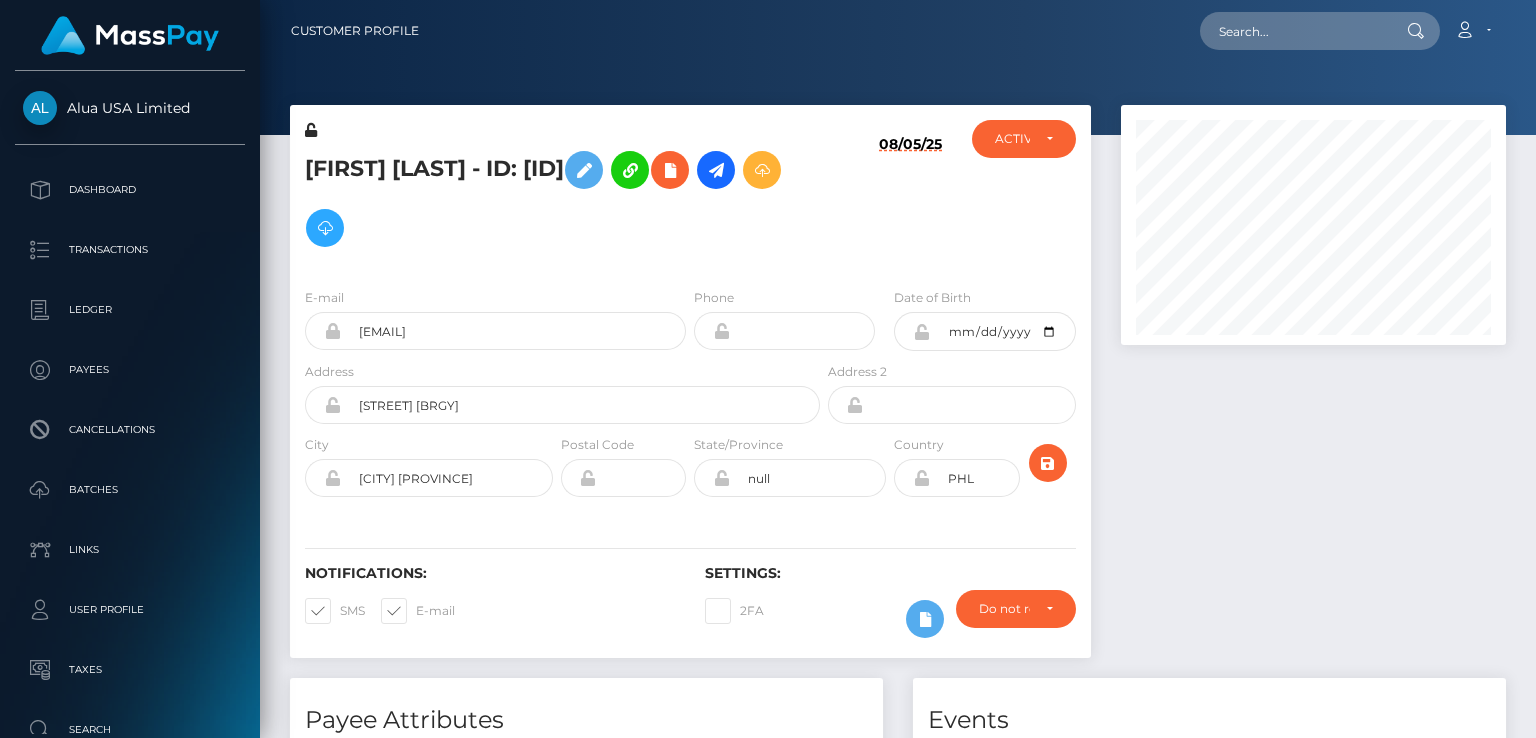 scroll, scrollTop: 0, scrollLeft: 0, axis: both 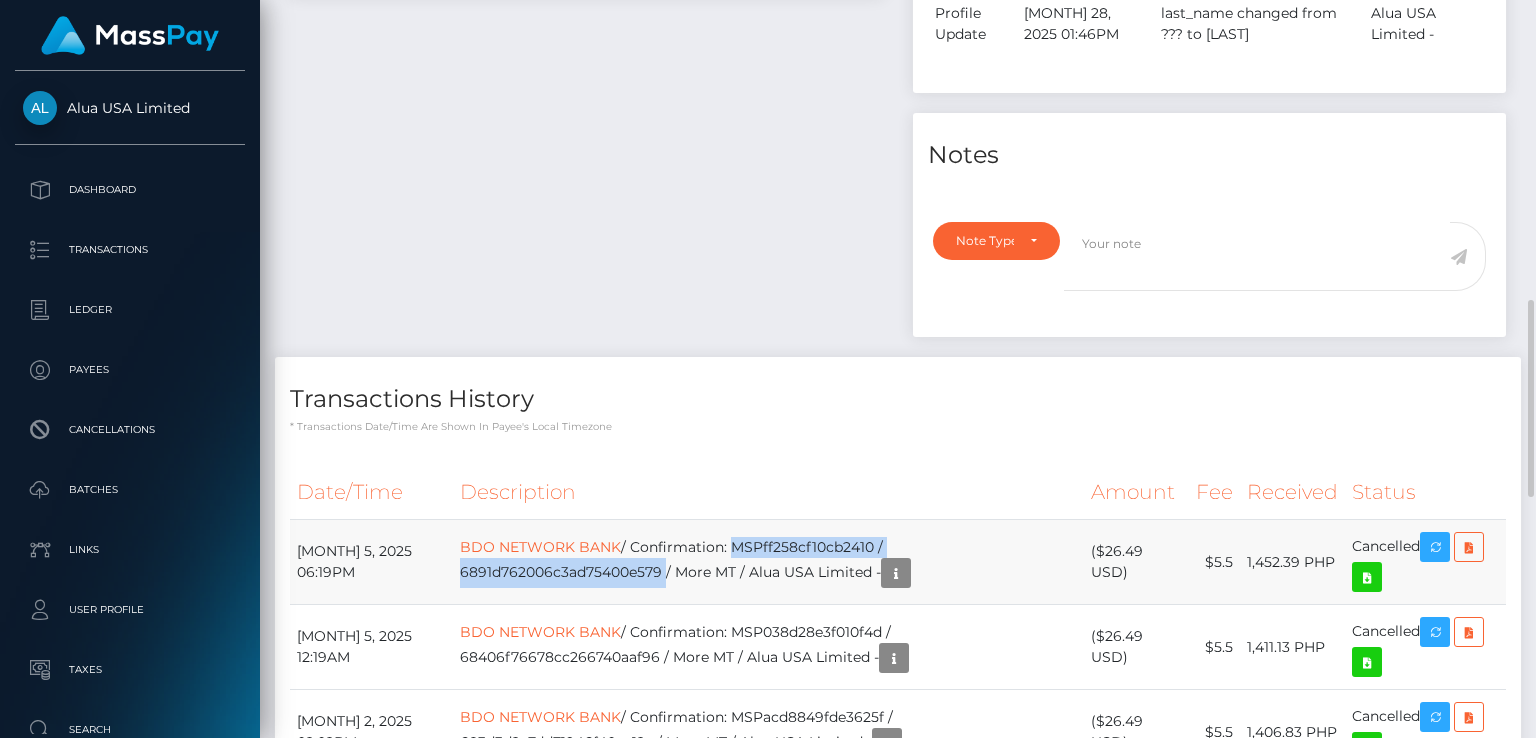 drag, startPoint x: 724, startPoint y: 577, endPoint x: 657, endPoint y: 593, distance: 68.88396 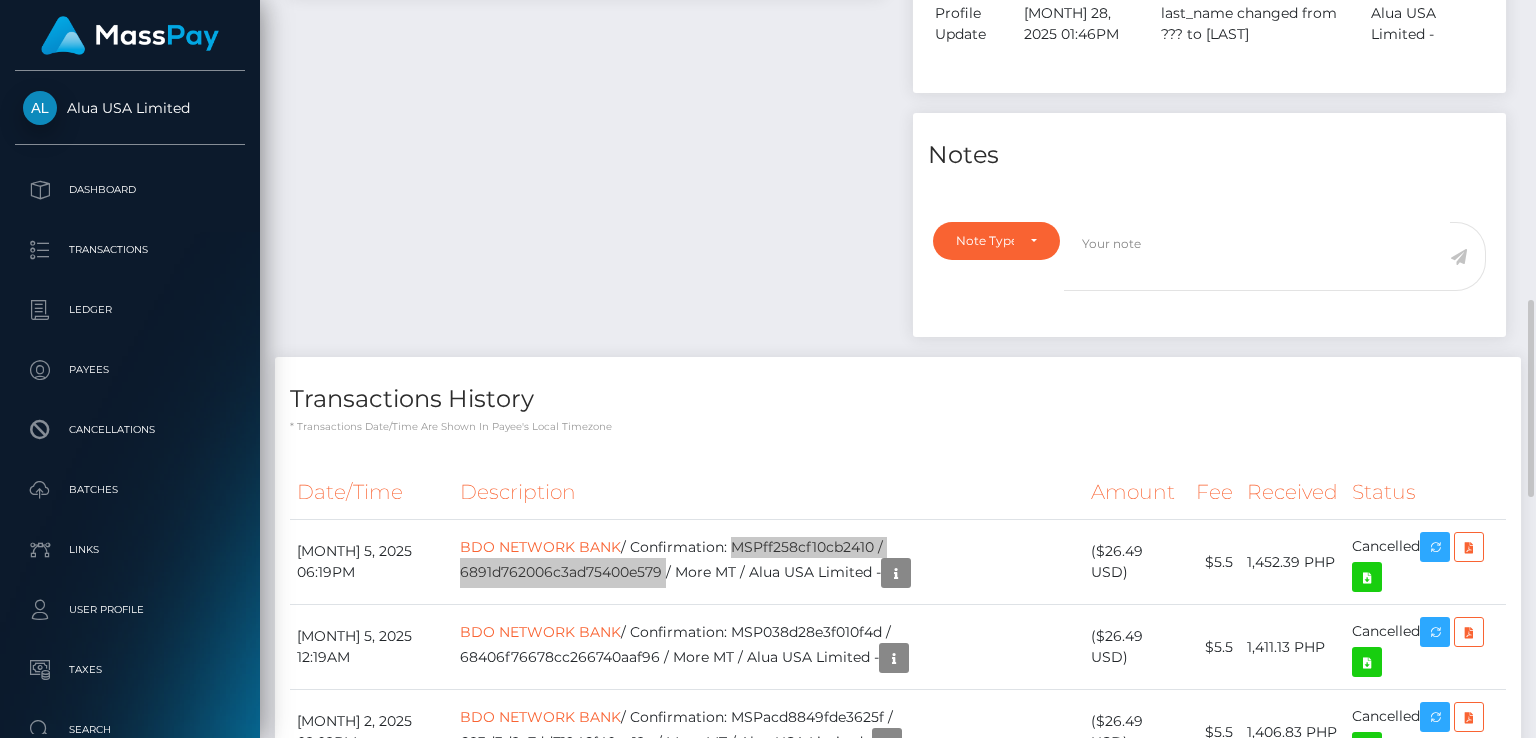 scroll, scrollTop: 0, scrollLeft: 0, axis: both 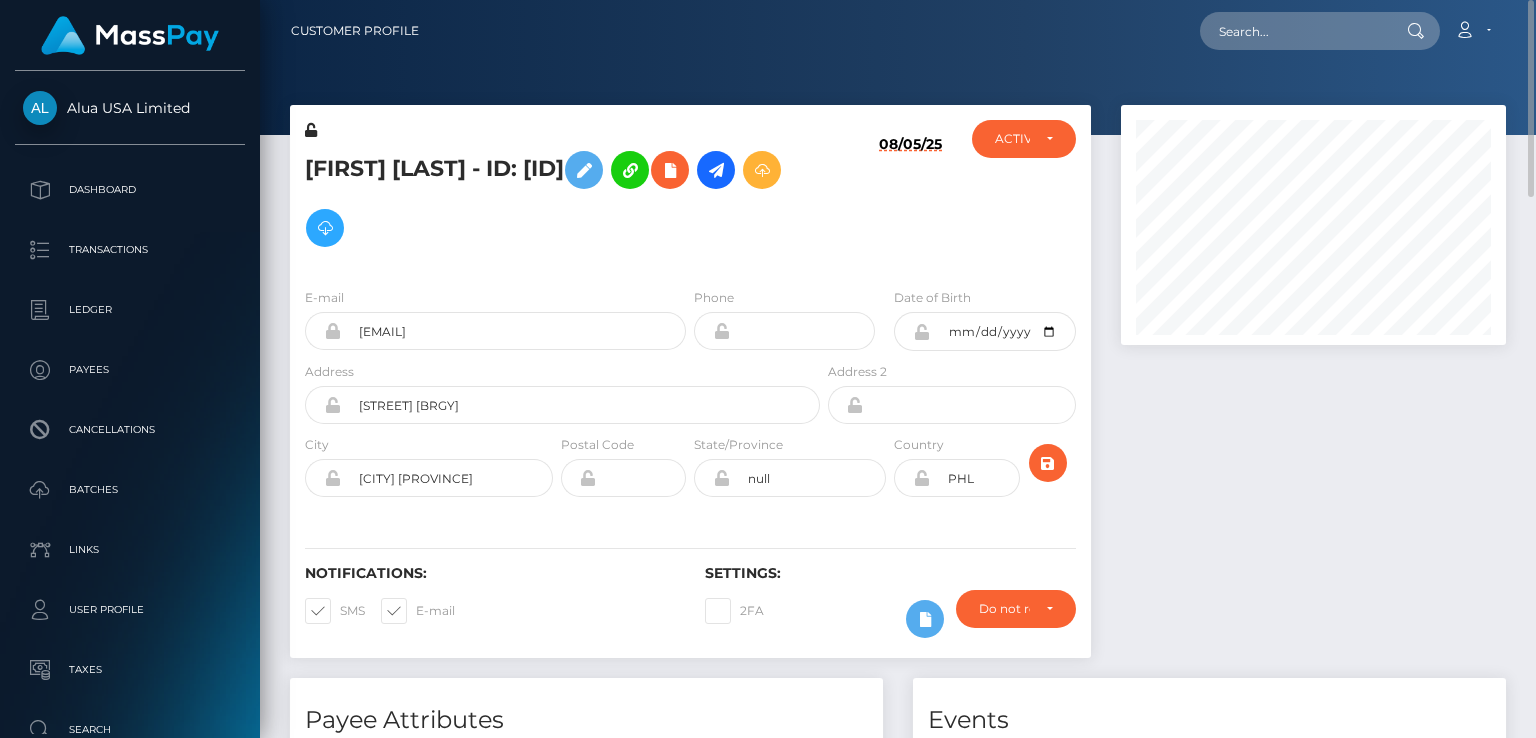 click on "christian ralph  casulla
- ID: 6798ddf462d7a780c307ad52" at bounding box center [557, 199] 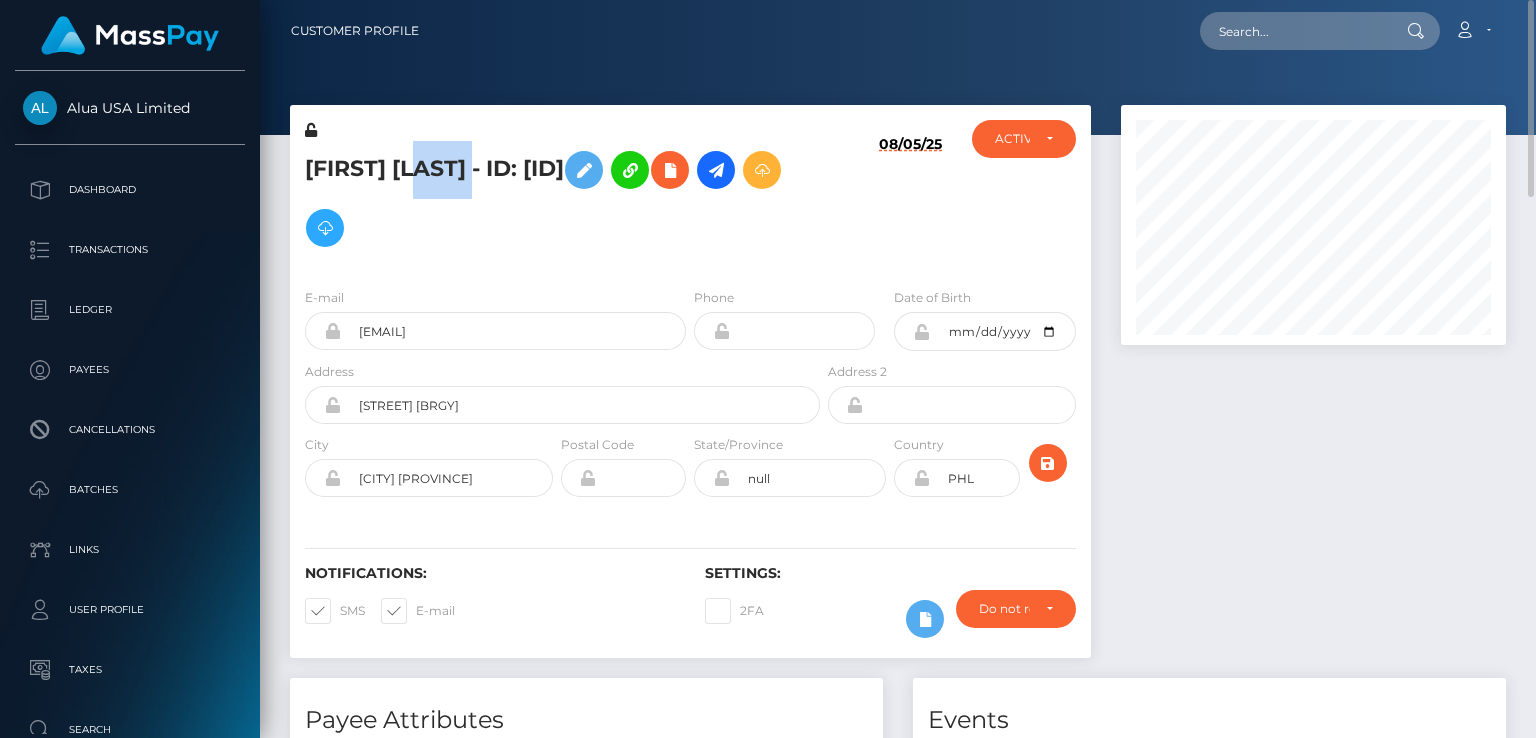 click on "christian ralph  casulla
- ID: 6798ddf462d7a780c307ad52" at bounding box center [557, 199] 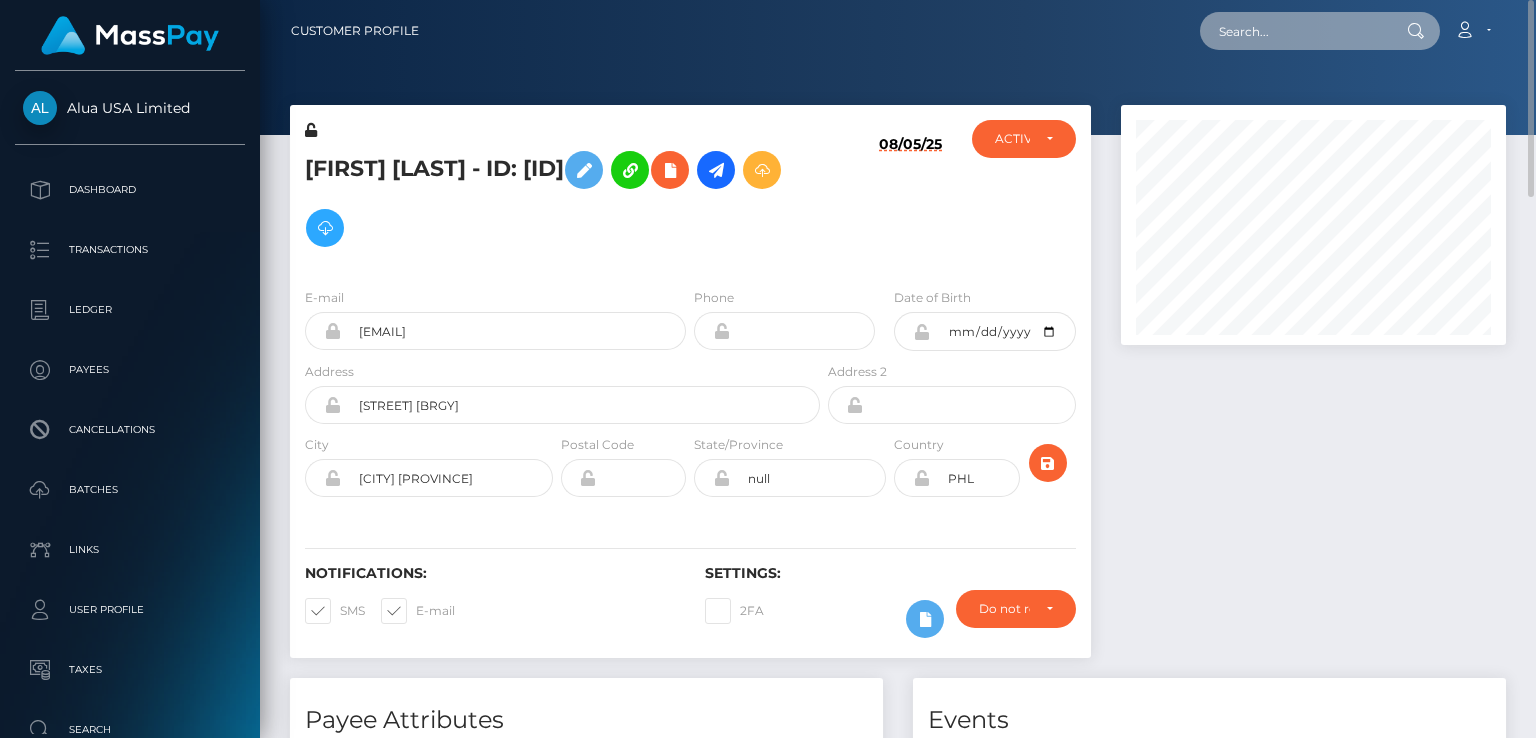 paste on "MSP44dc4d21a269fc4" 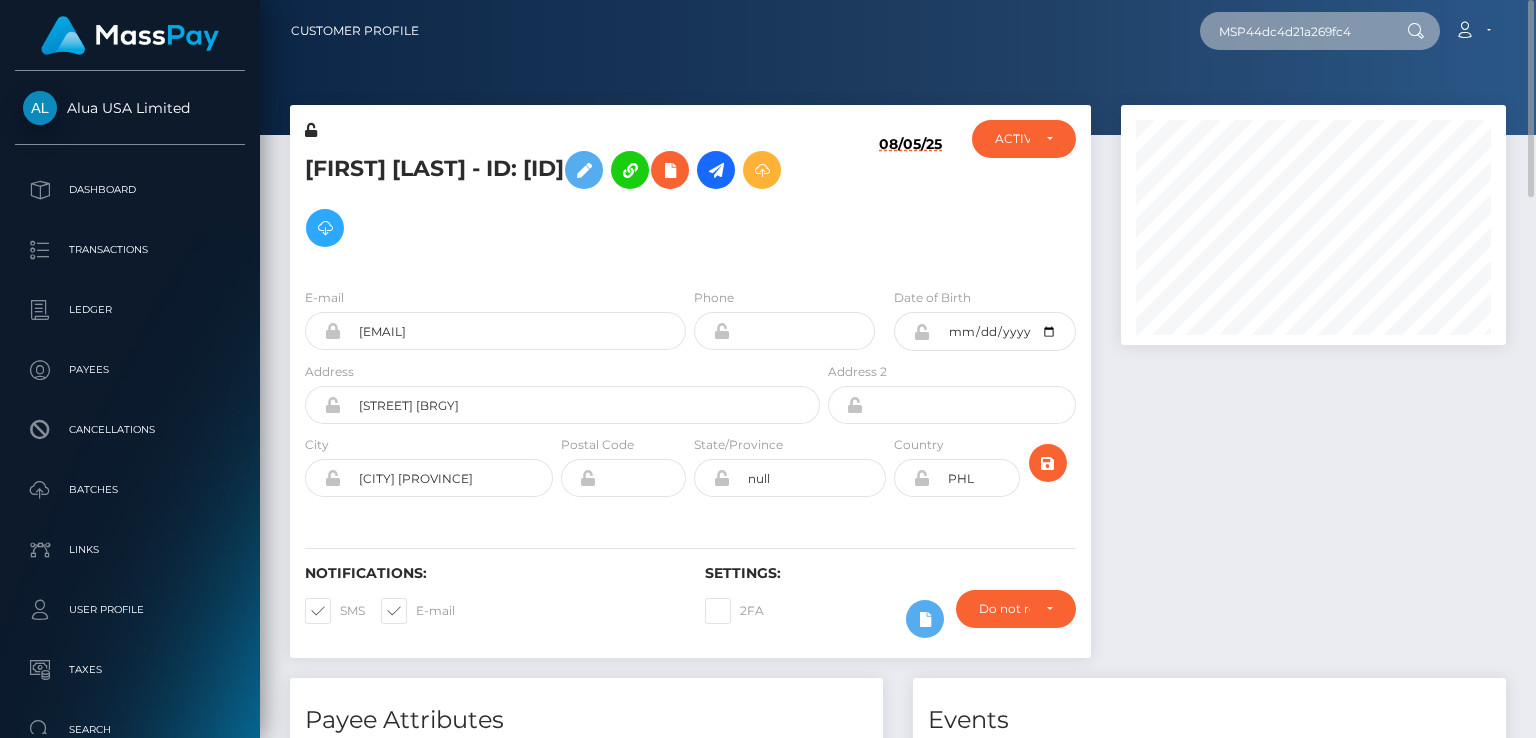 type on "MSP44dc4d21a269fc4" 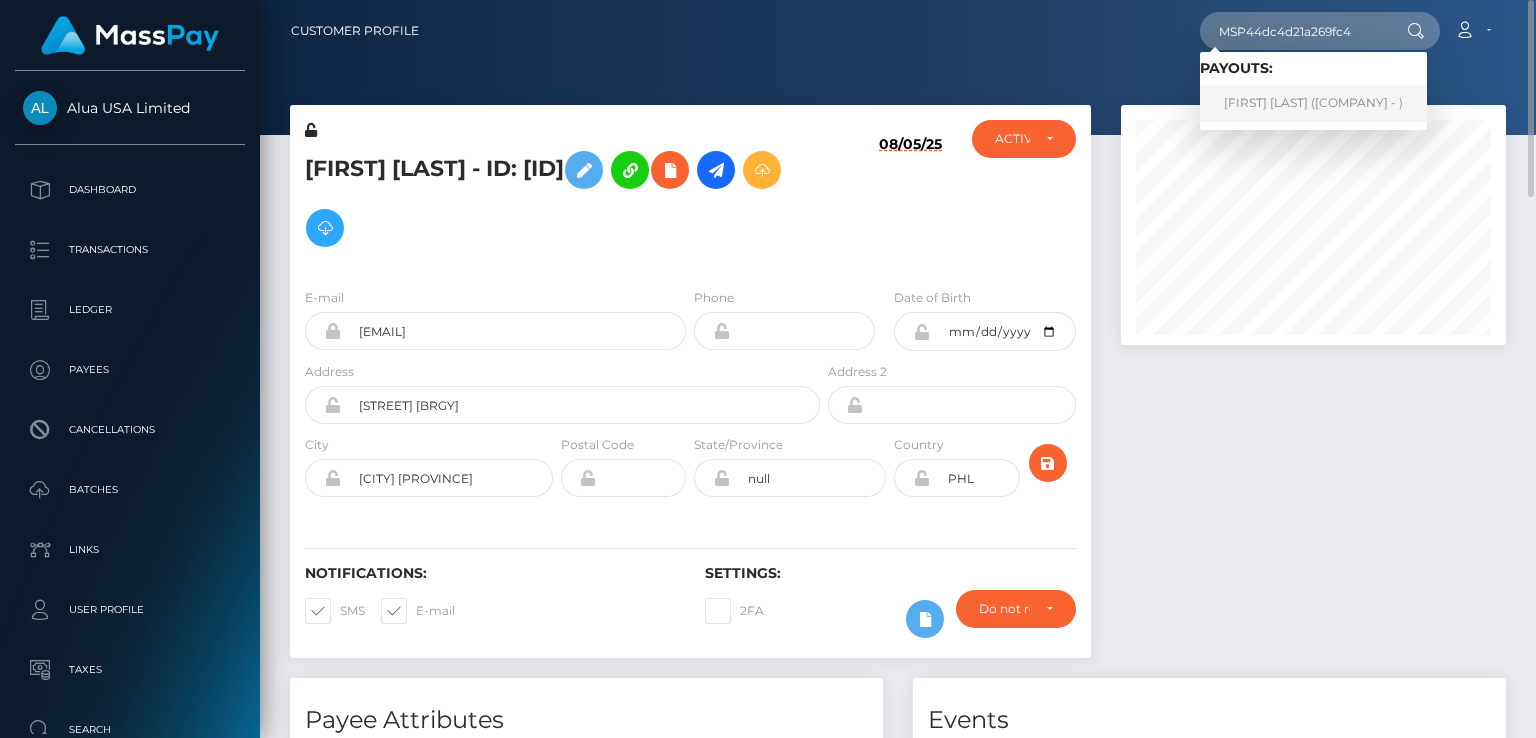 click on "Diana  Calamaiong (Alua USA Limited - )" at bounding box center (1313, 103) 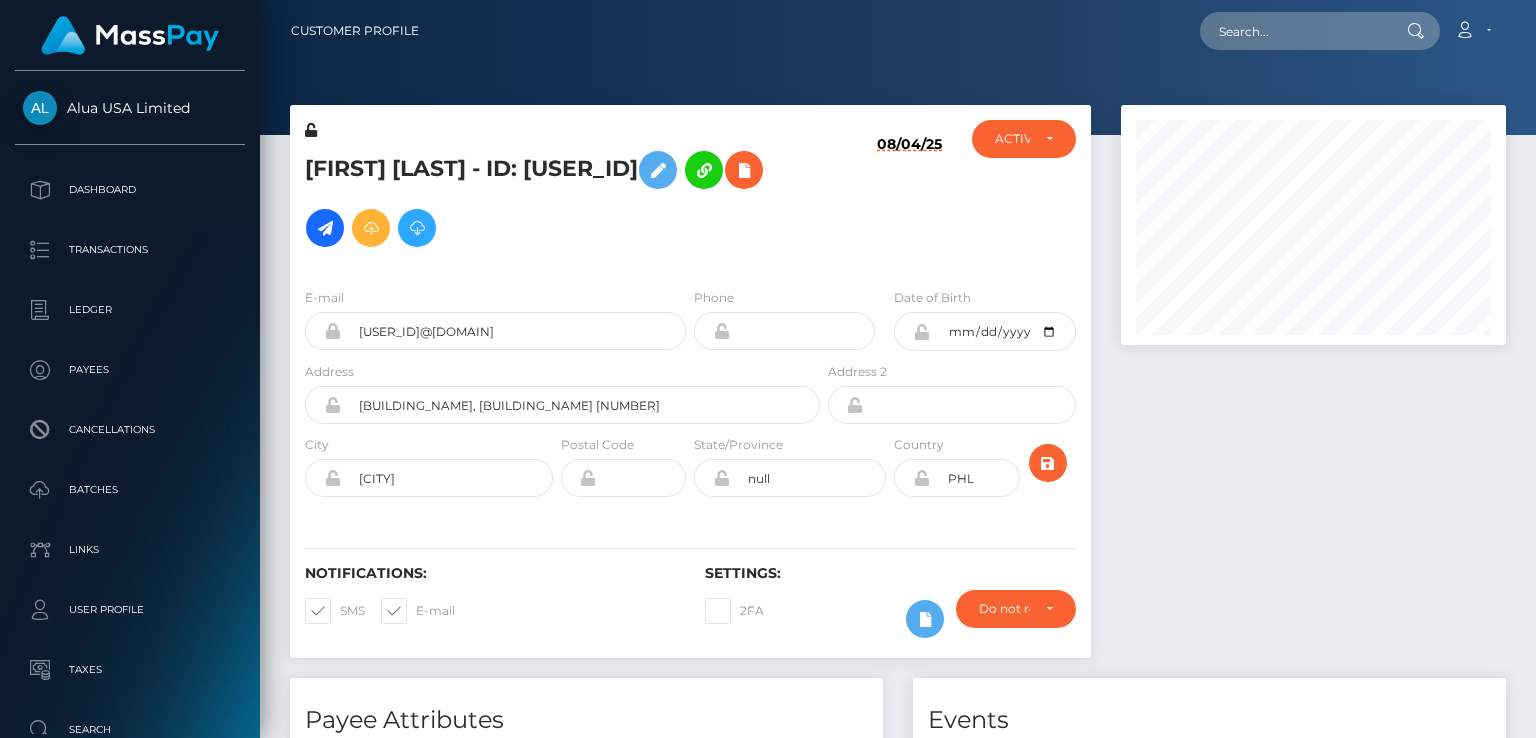scroll, scrollTop: 0, scrollLeft: 0, axis: both 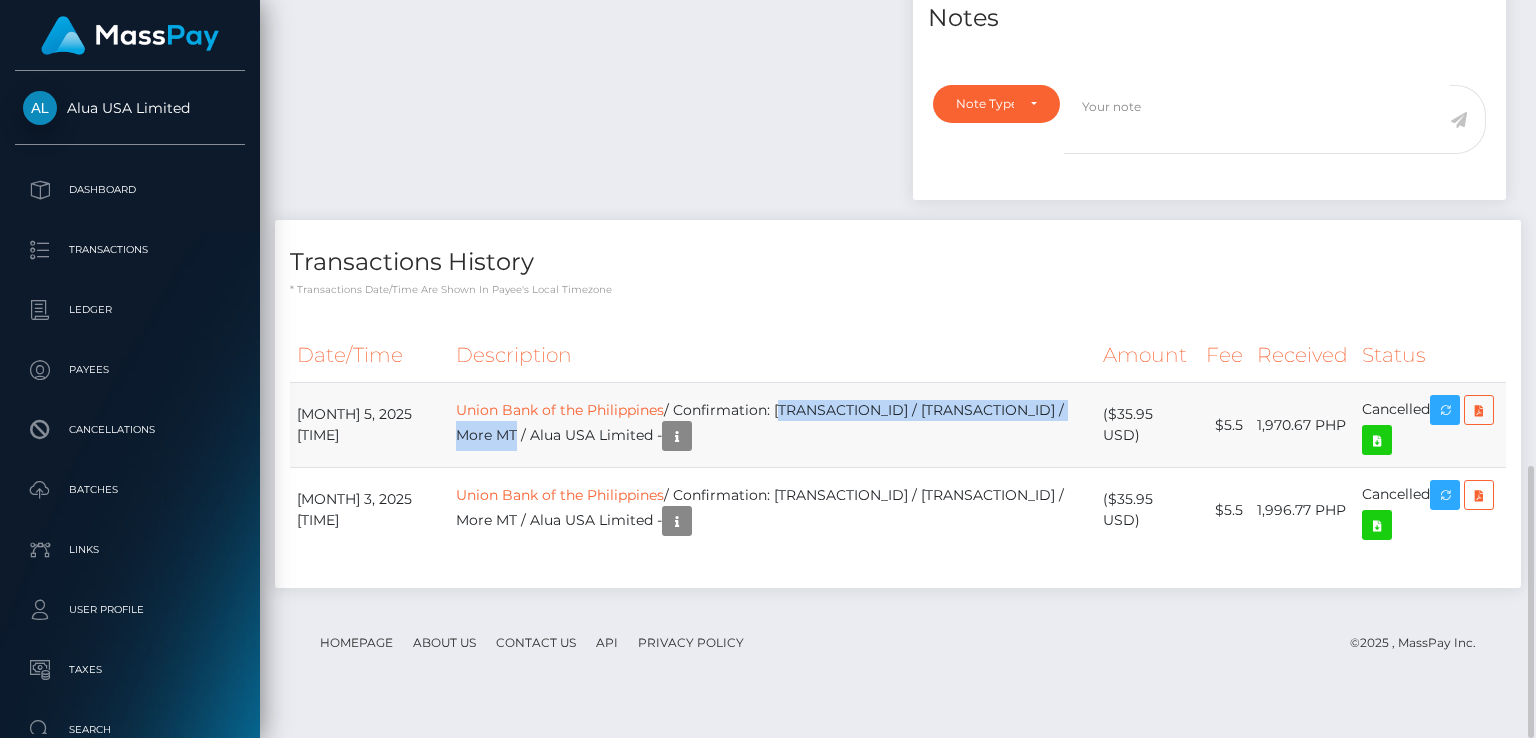 drag, startPoint x: 775, startPoint y: 441, endPoint x: 647, endPoint y: 461, distance: 129.55309 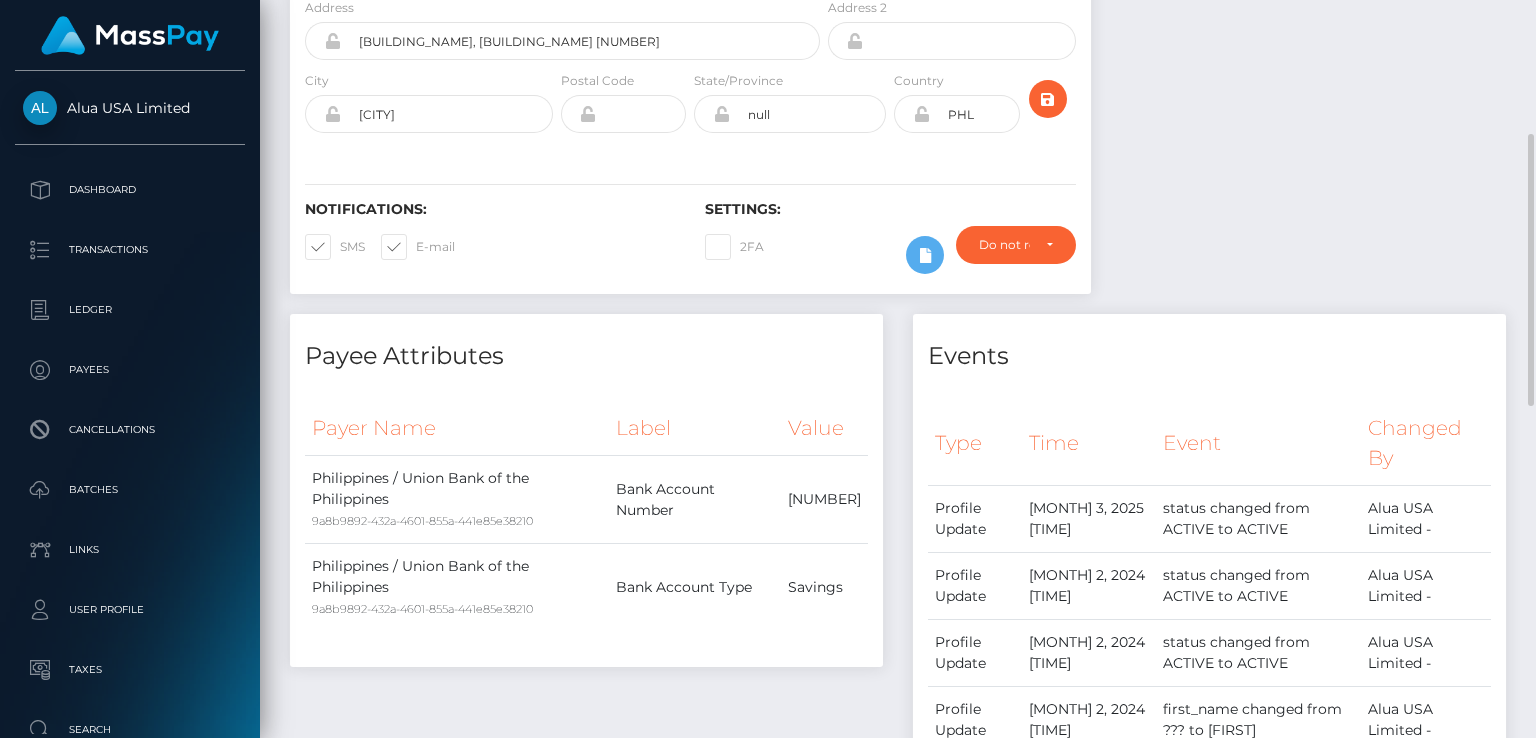 scroll, scrollTop: 0, scrollLeft: 0, axis: both 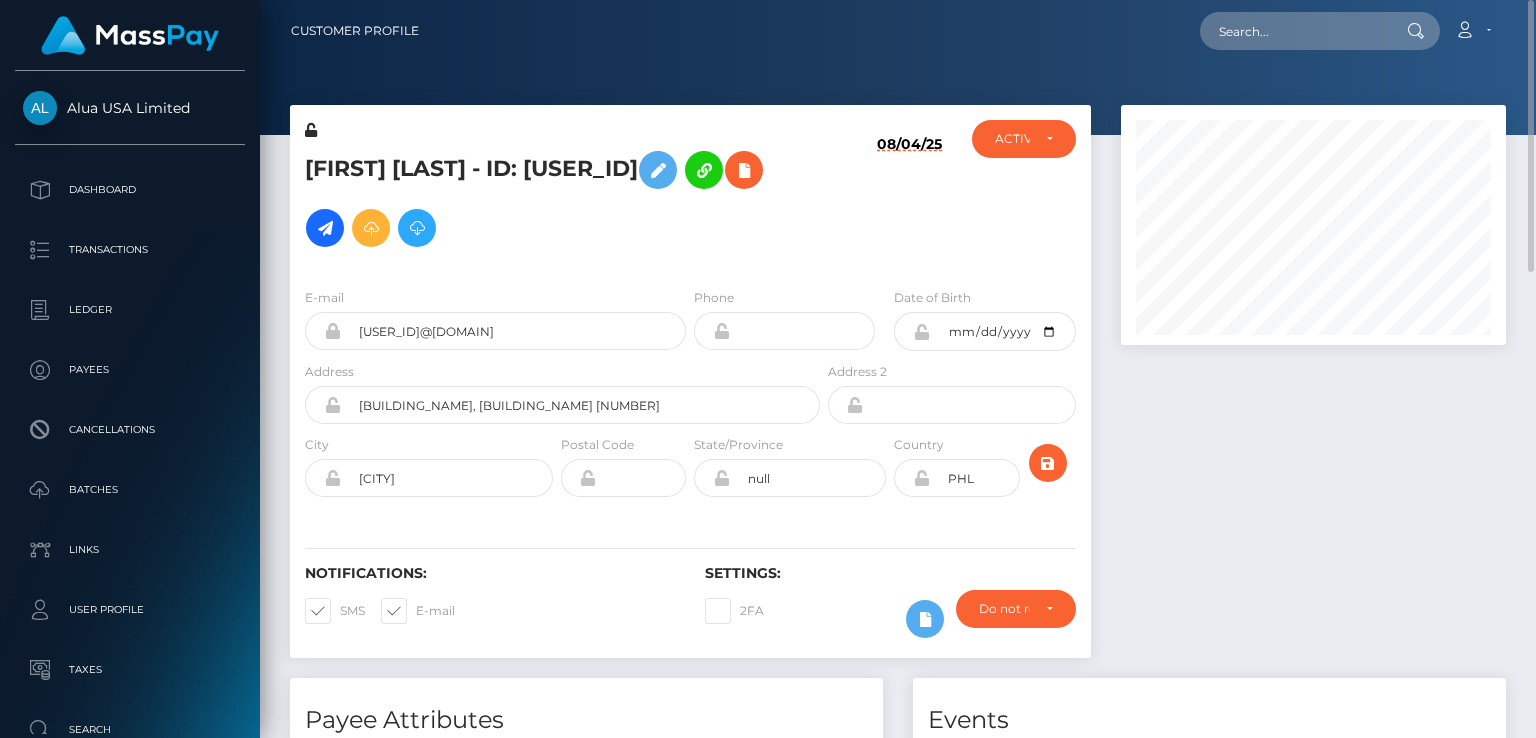 click on "Diana  Calamaiong
- ID: 5f3bddc0a18b3b7356429313" at bounding box center (557, 199) 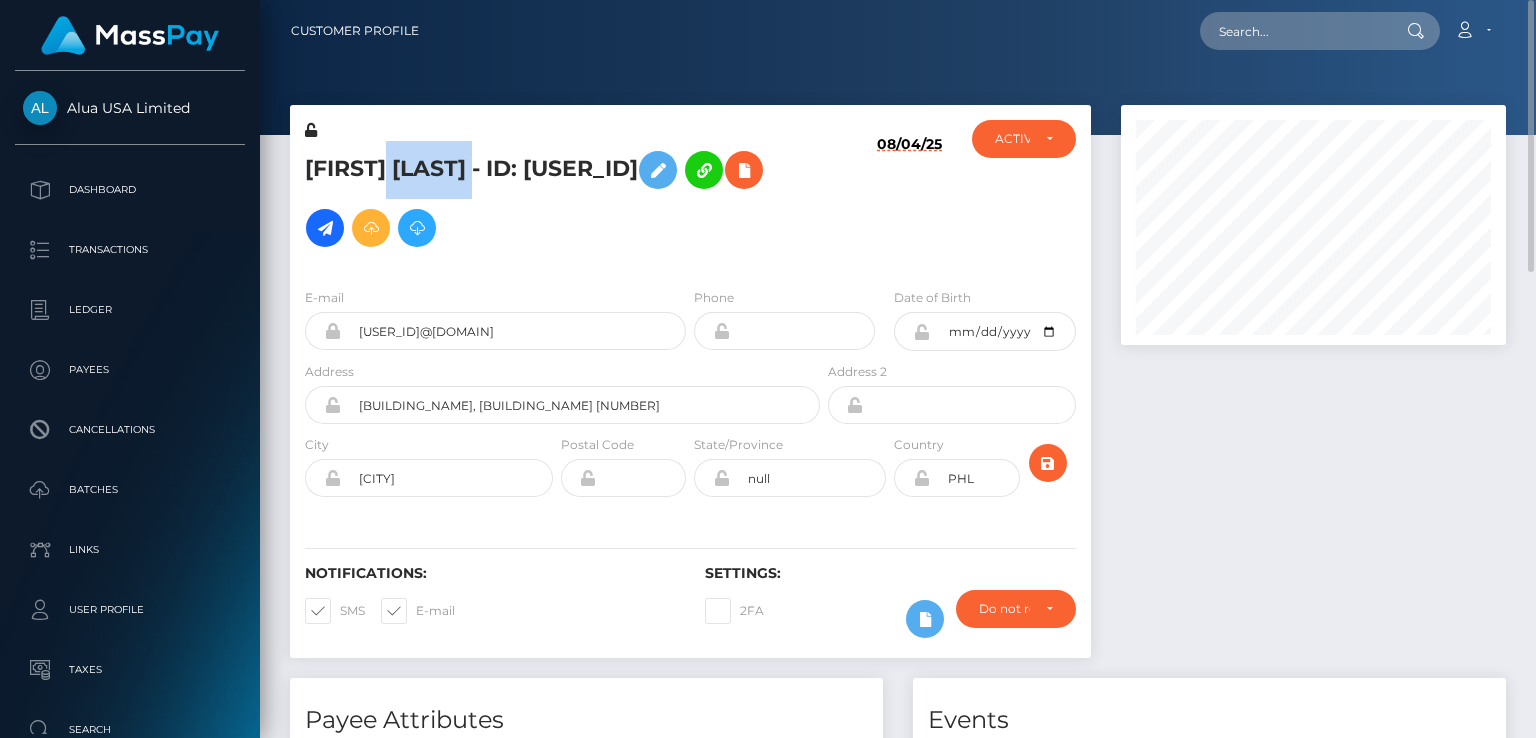 click on "Diana  Calamaiong
- ID: 5f3bddc0a18b3b7356429313" at bounding box center [557, 199] 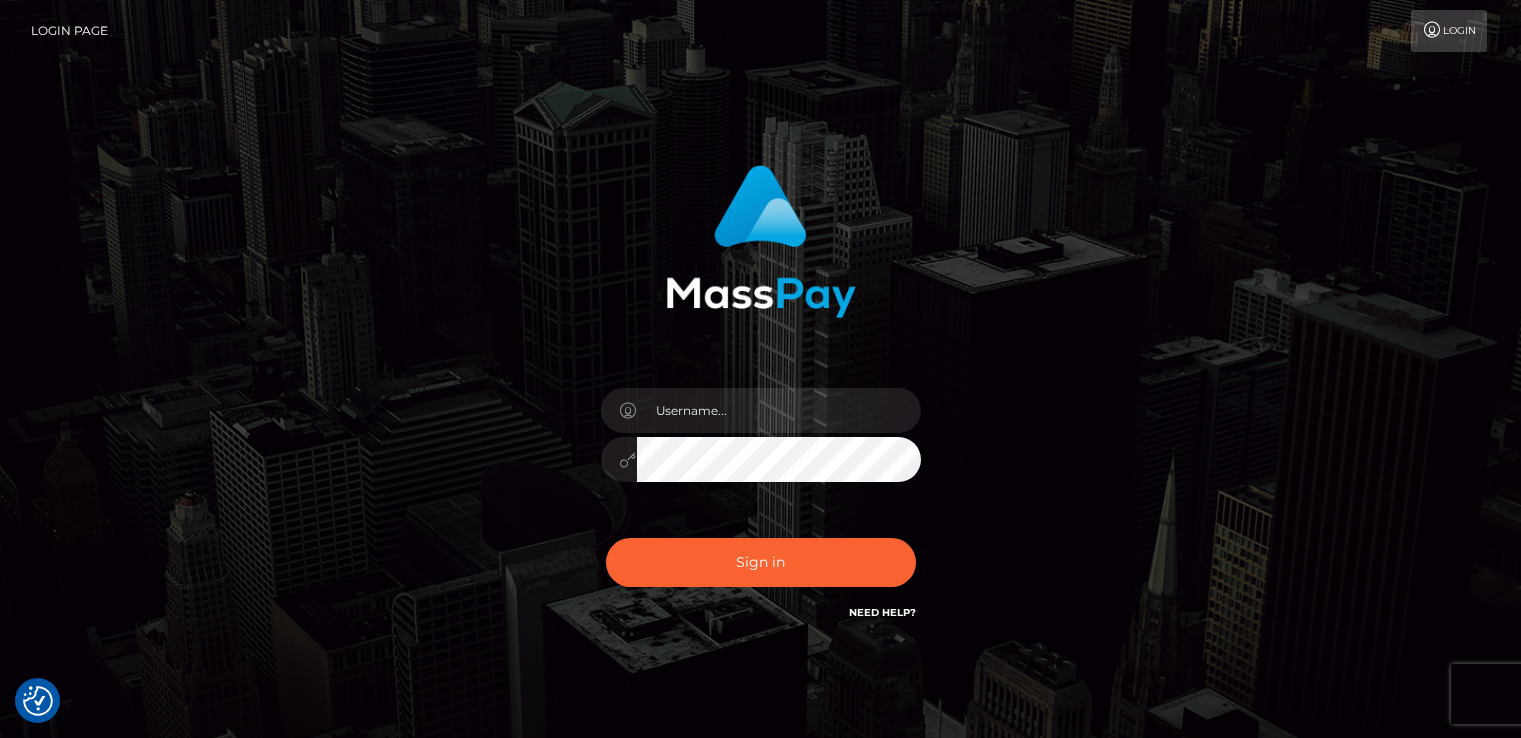 scroll, scrollTop: 0, scrollLeft: 0, axis: both 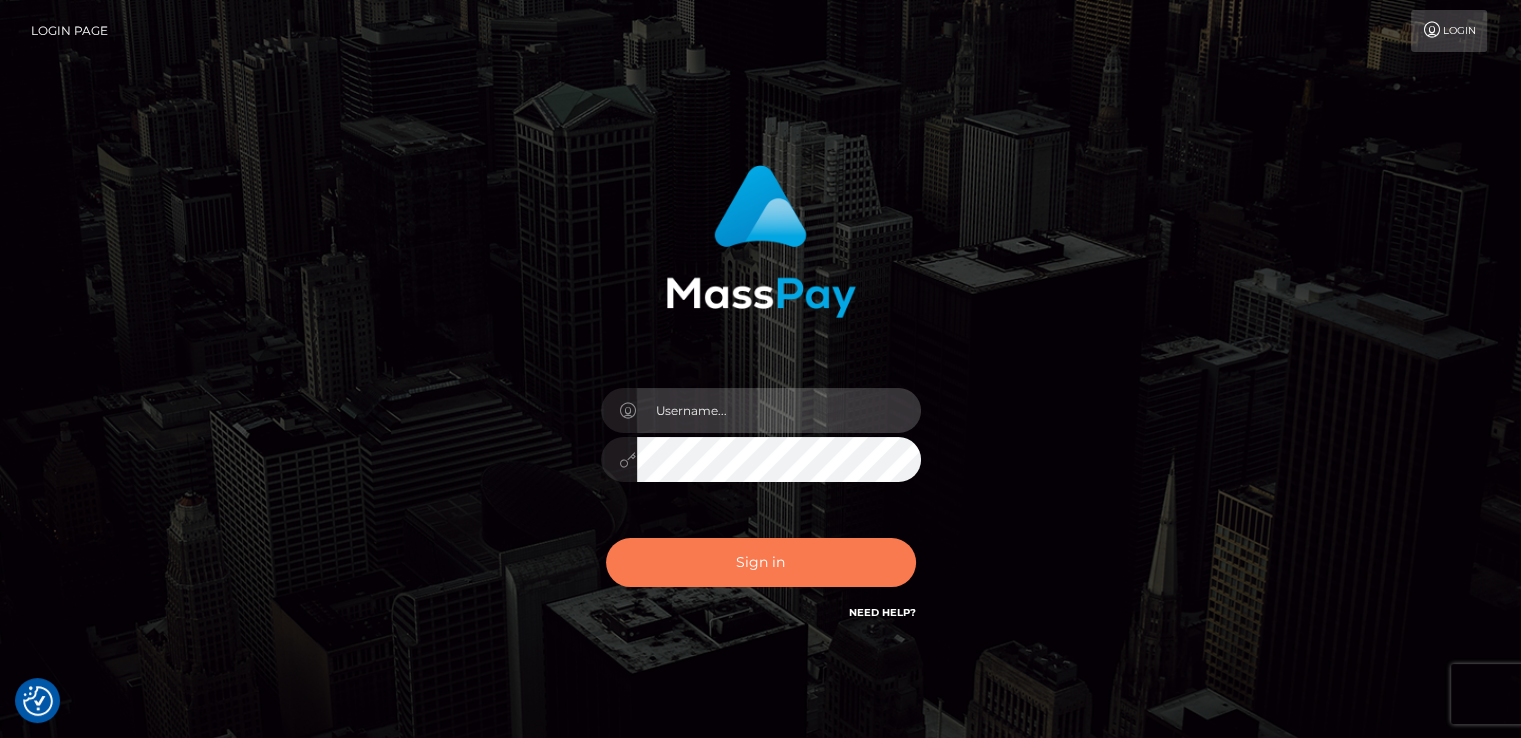 type on "catalinad" 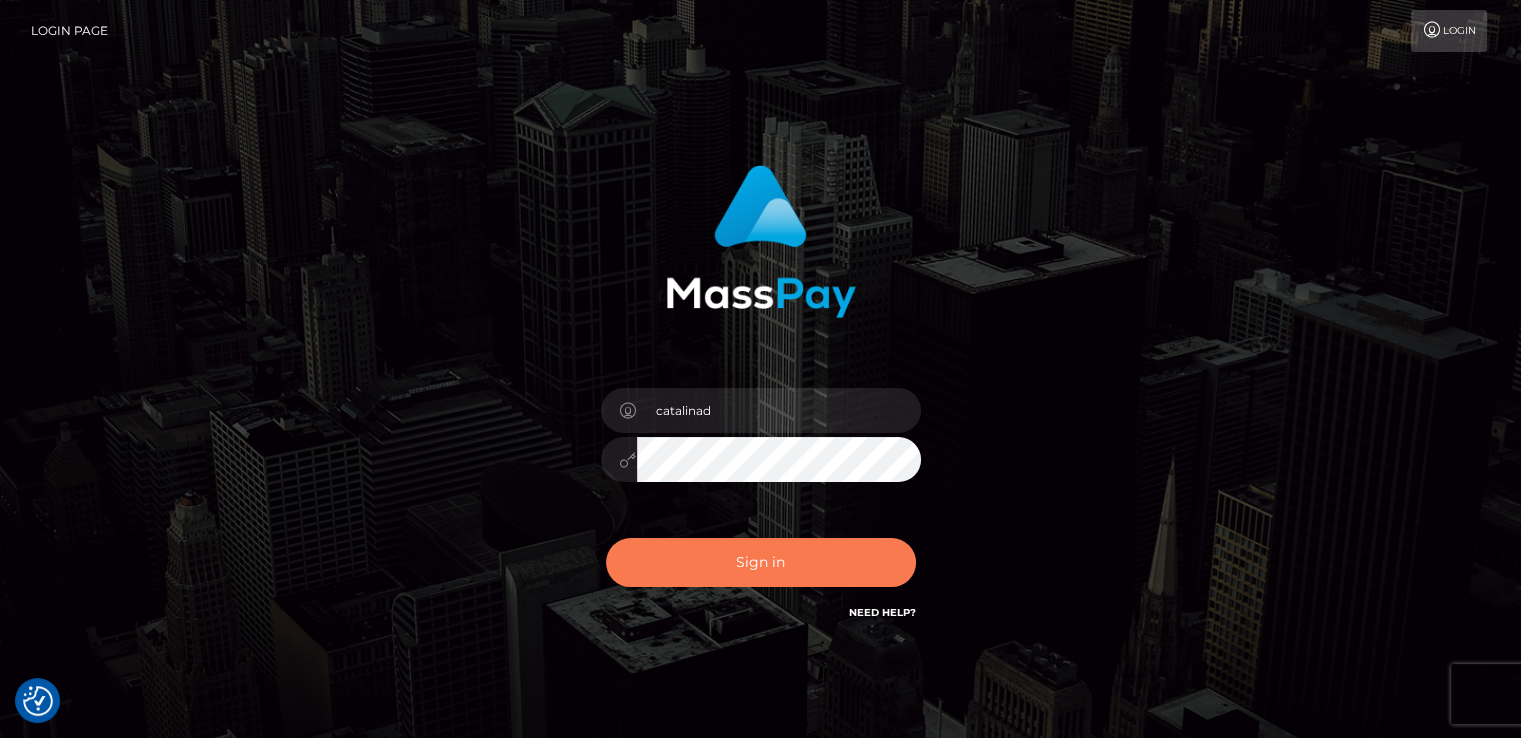 click on "Sign in" at bounding box center (761, 562) 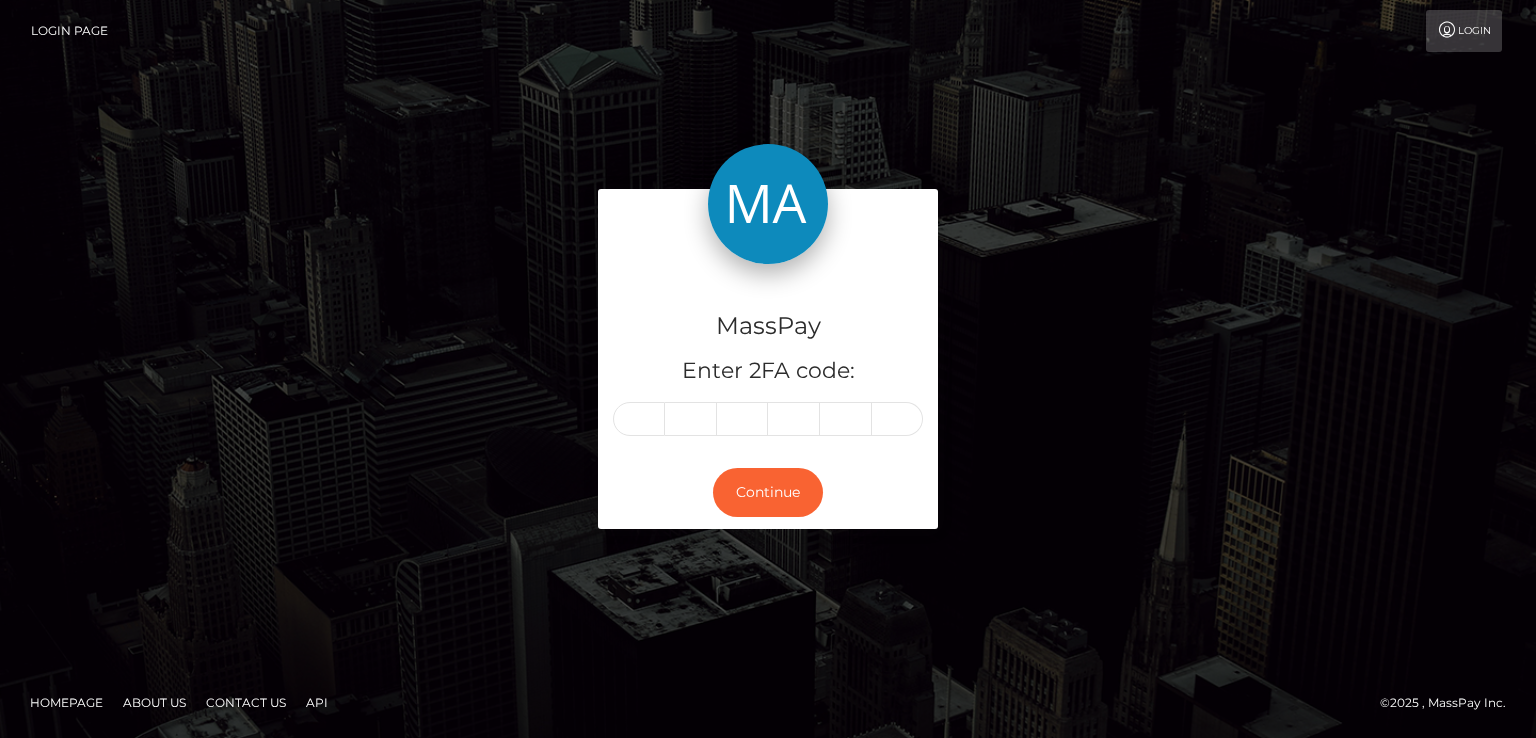 scroll, scrollTop: 0, scrollLeft: 0, axis: both 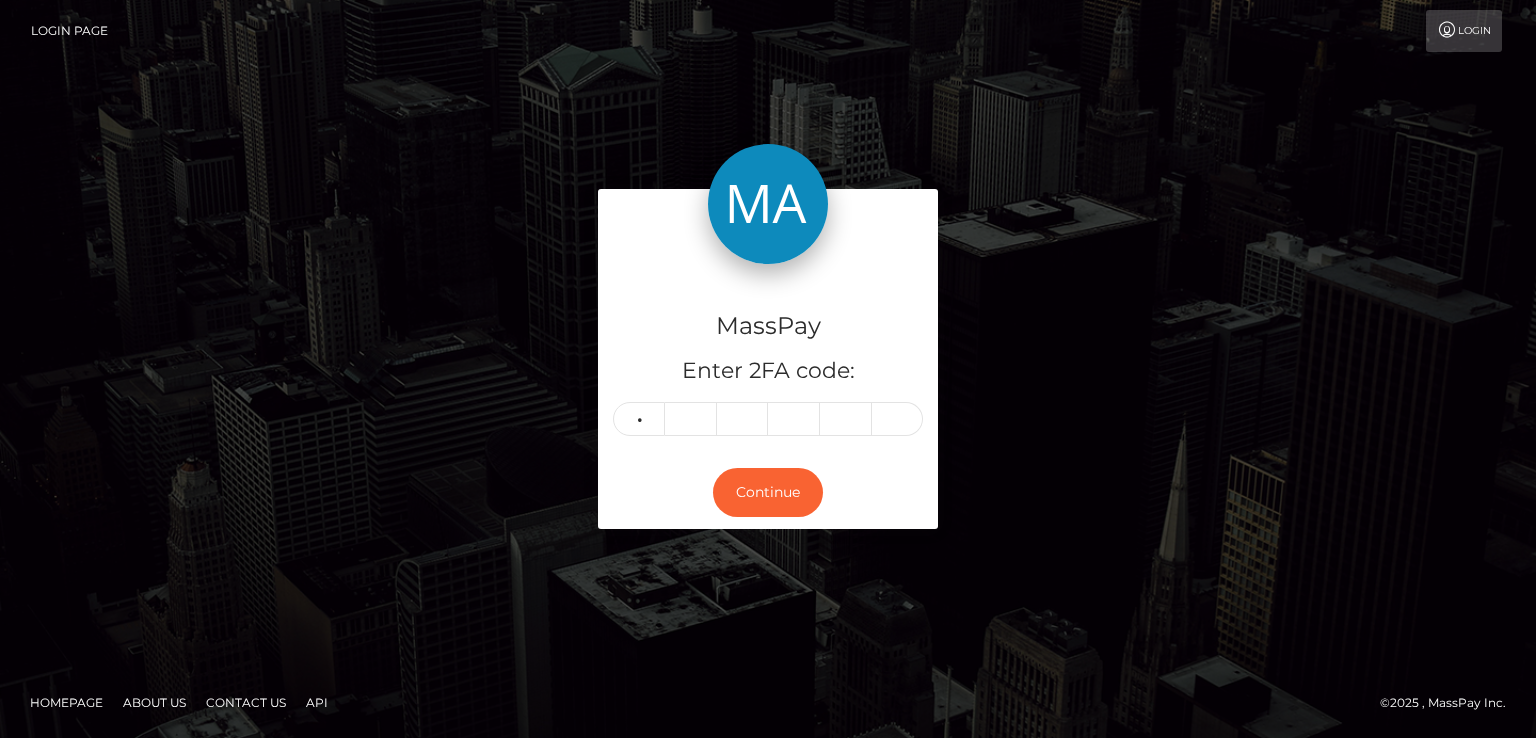 type on "2" 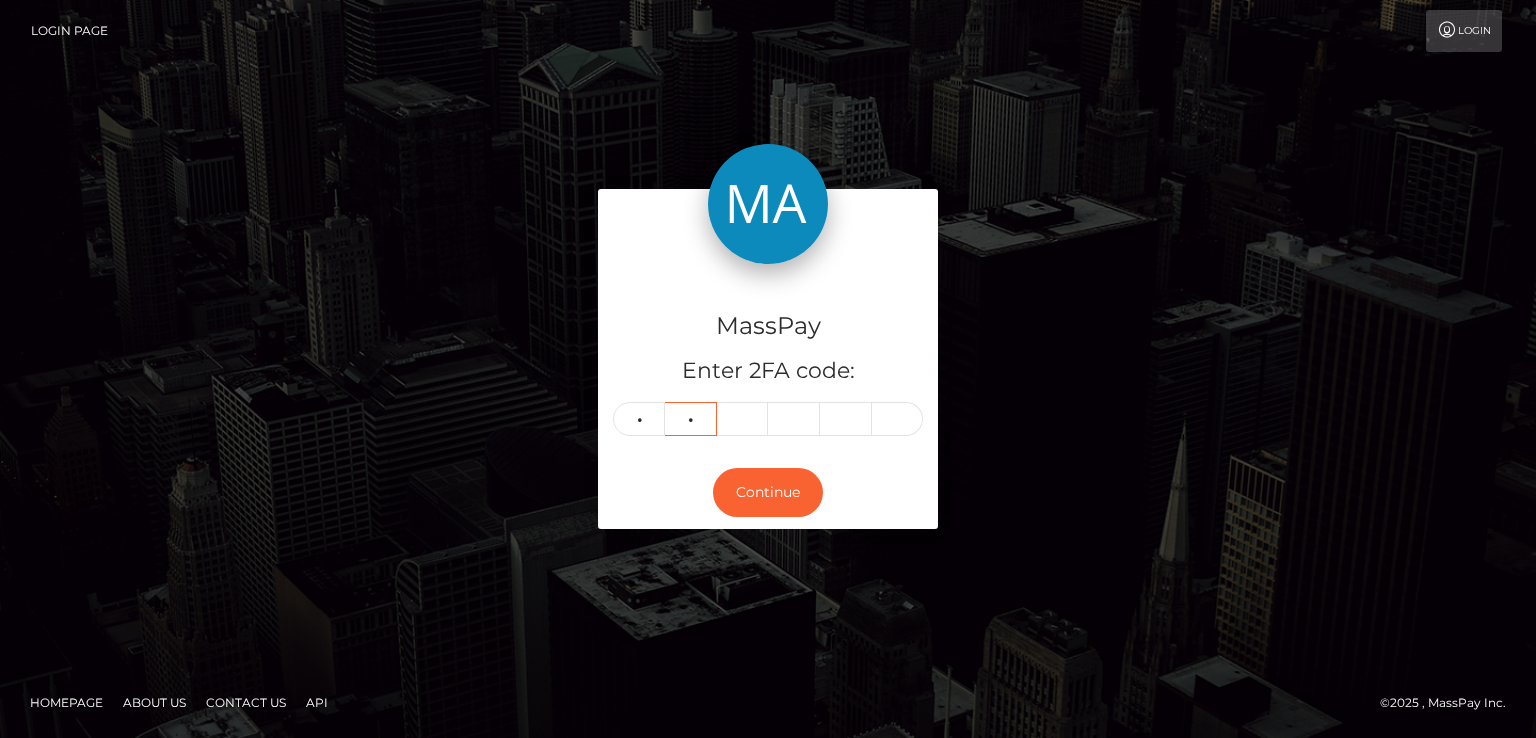 type on "7" 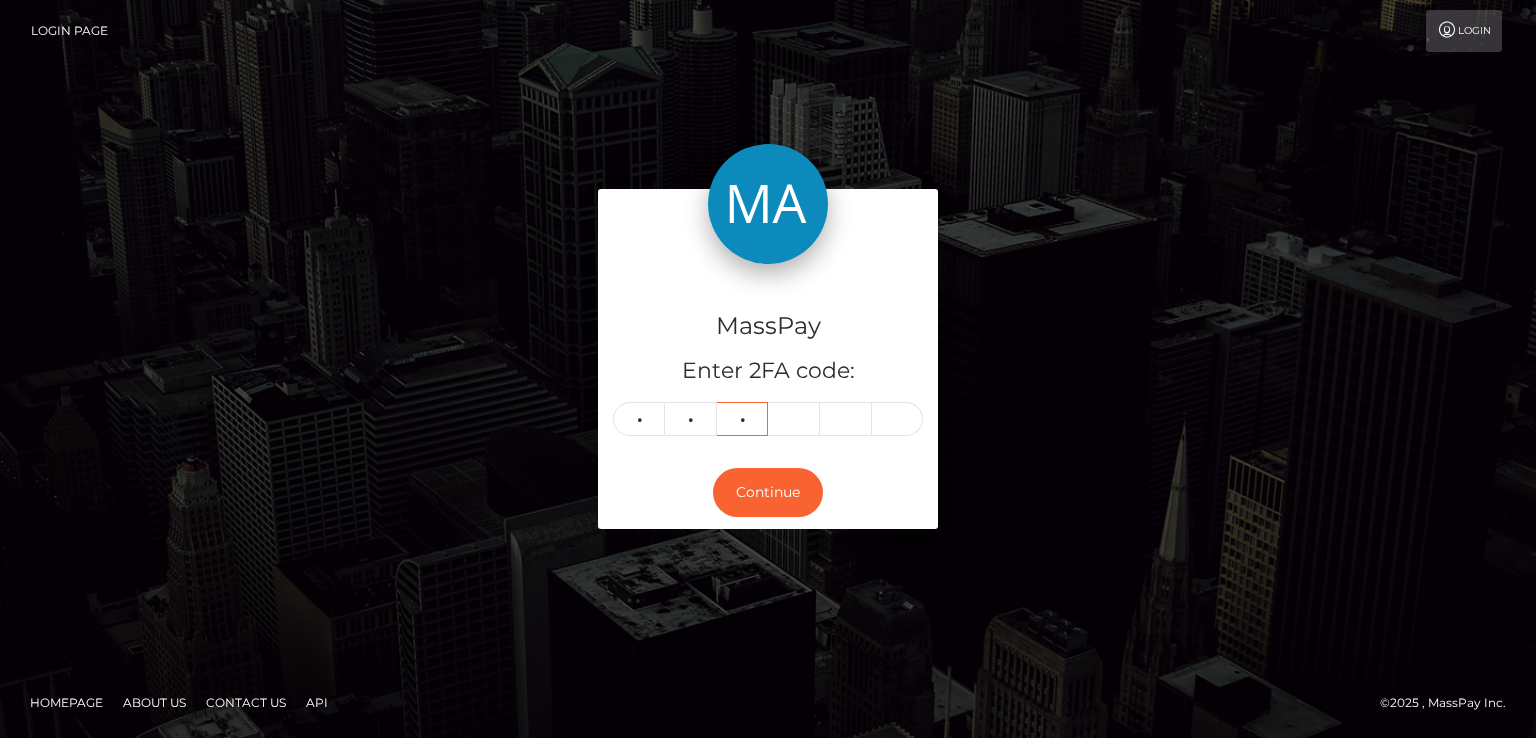 type on "7" 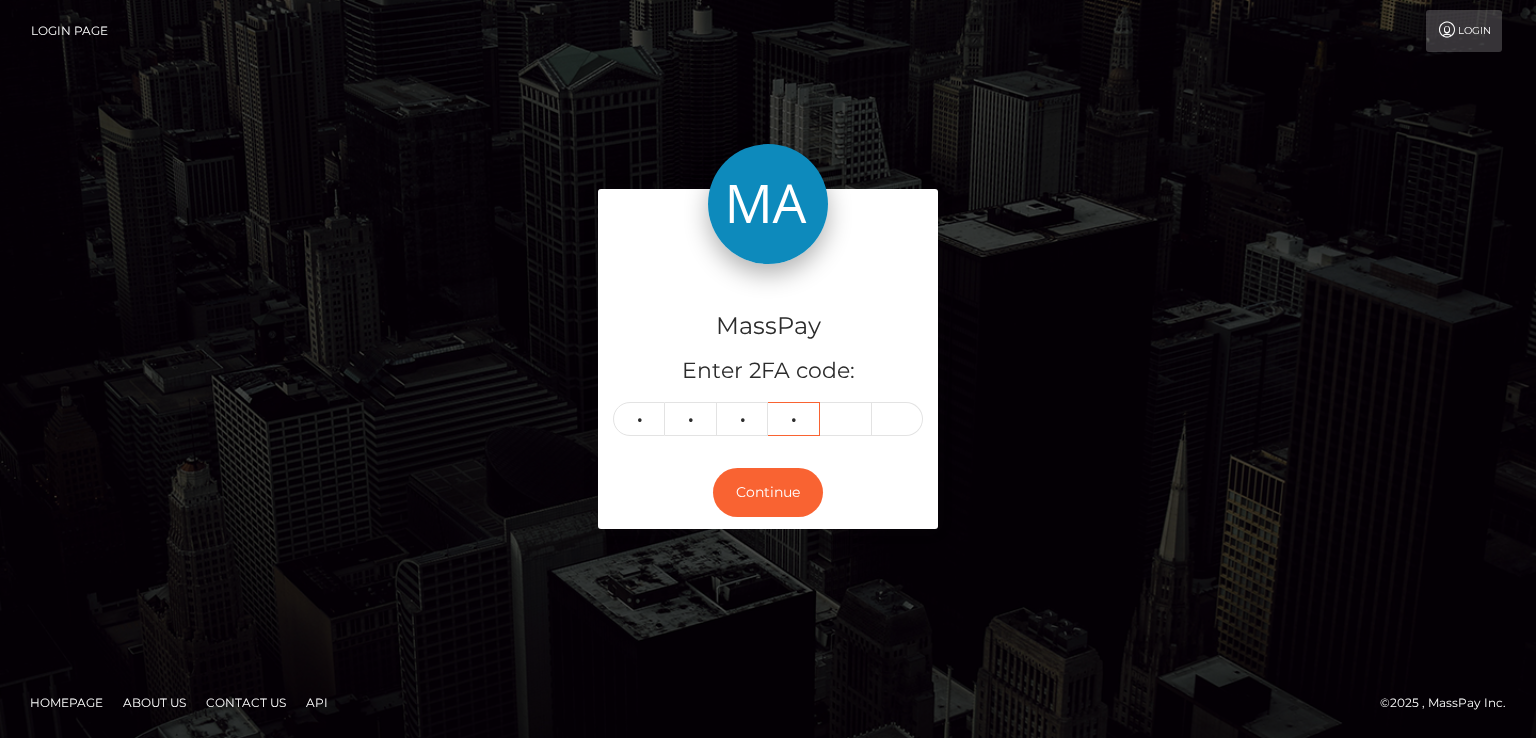 type on "0" 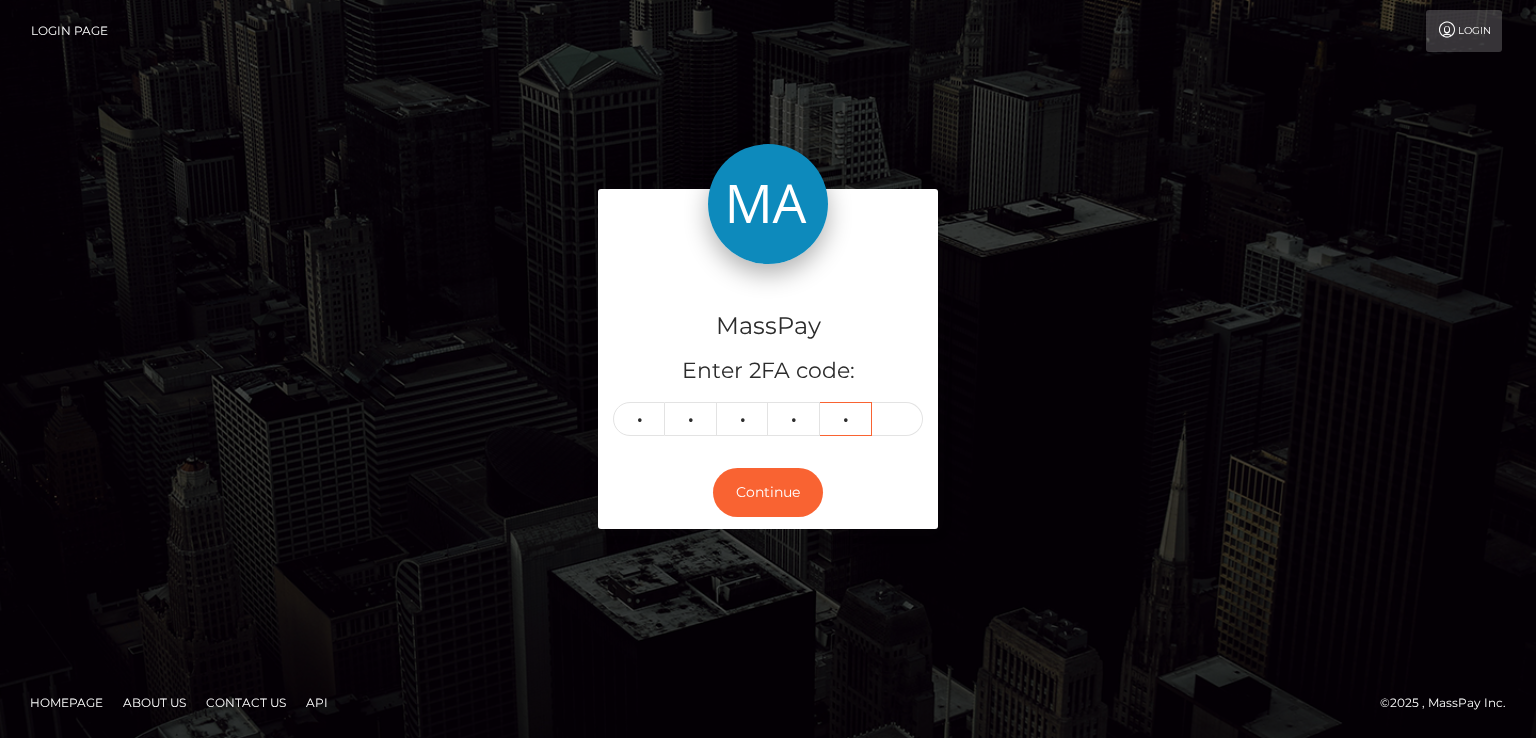 type on "9" 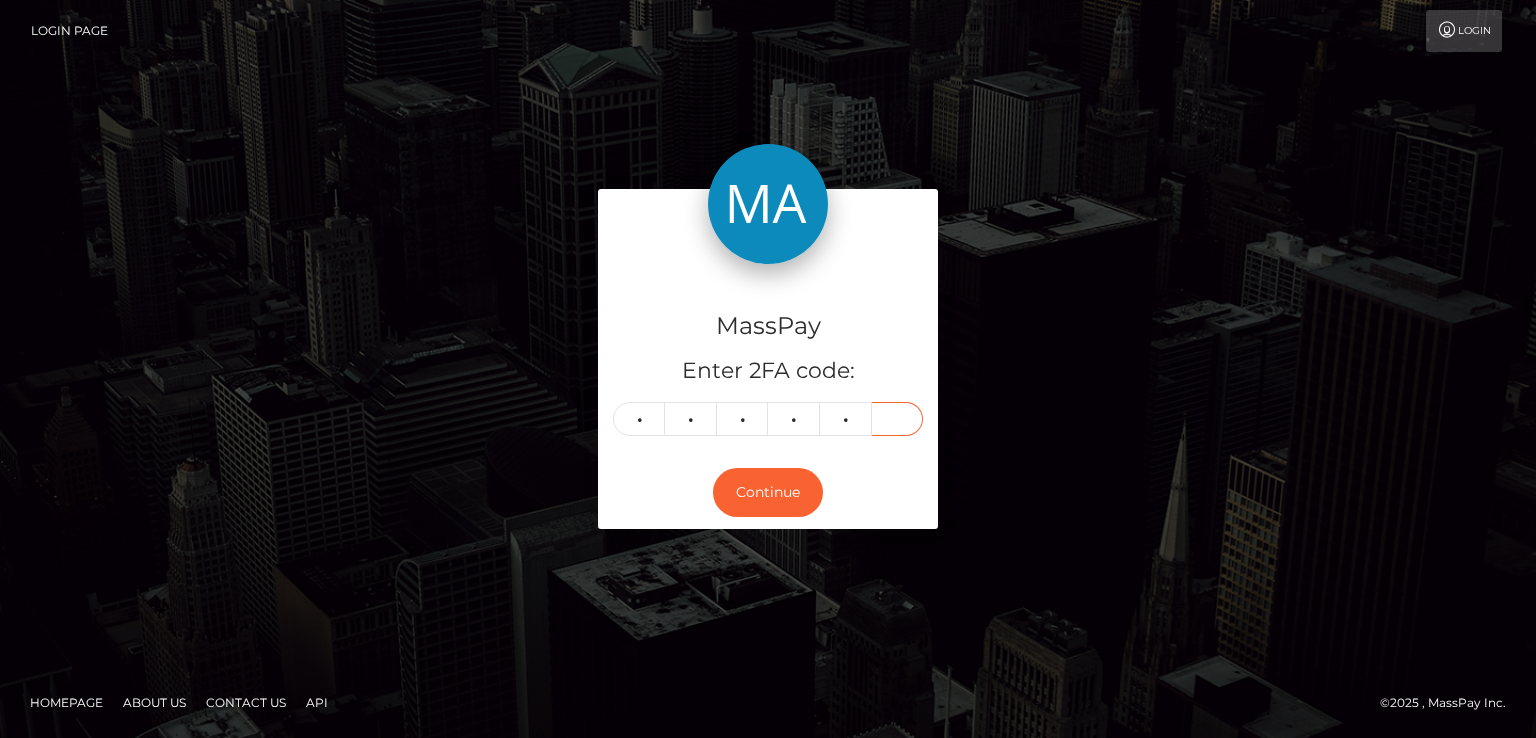 type on "7" 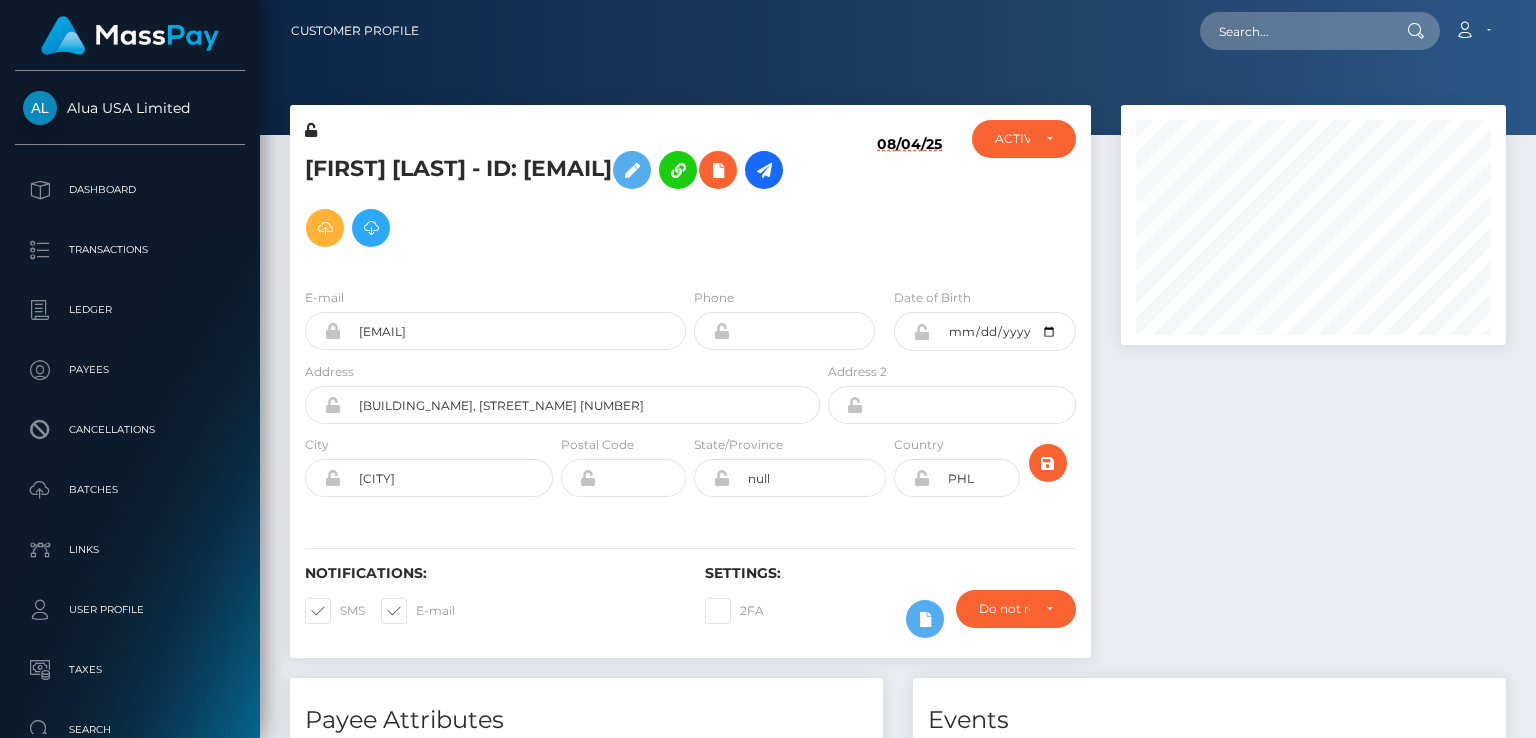 scroll, scrollTop: 0, scrollLeft: 0, axis: both 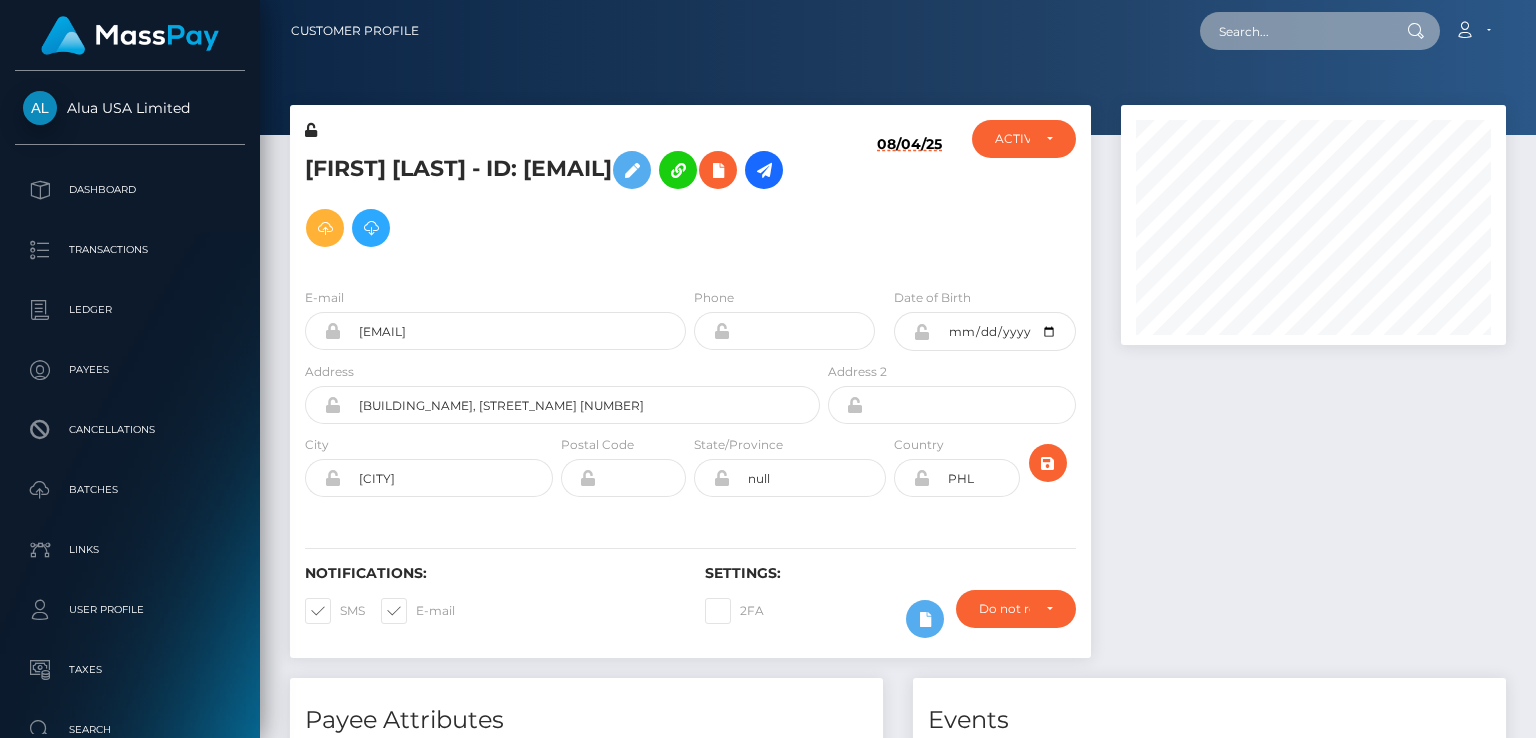 paste on "fc6329fa-c327-4648-9f59-72e1f9b4d80d" 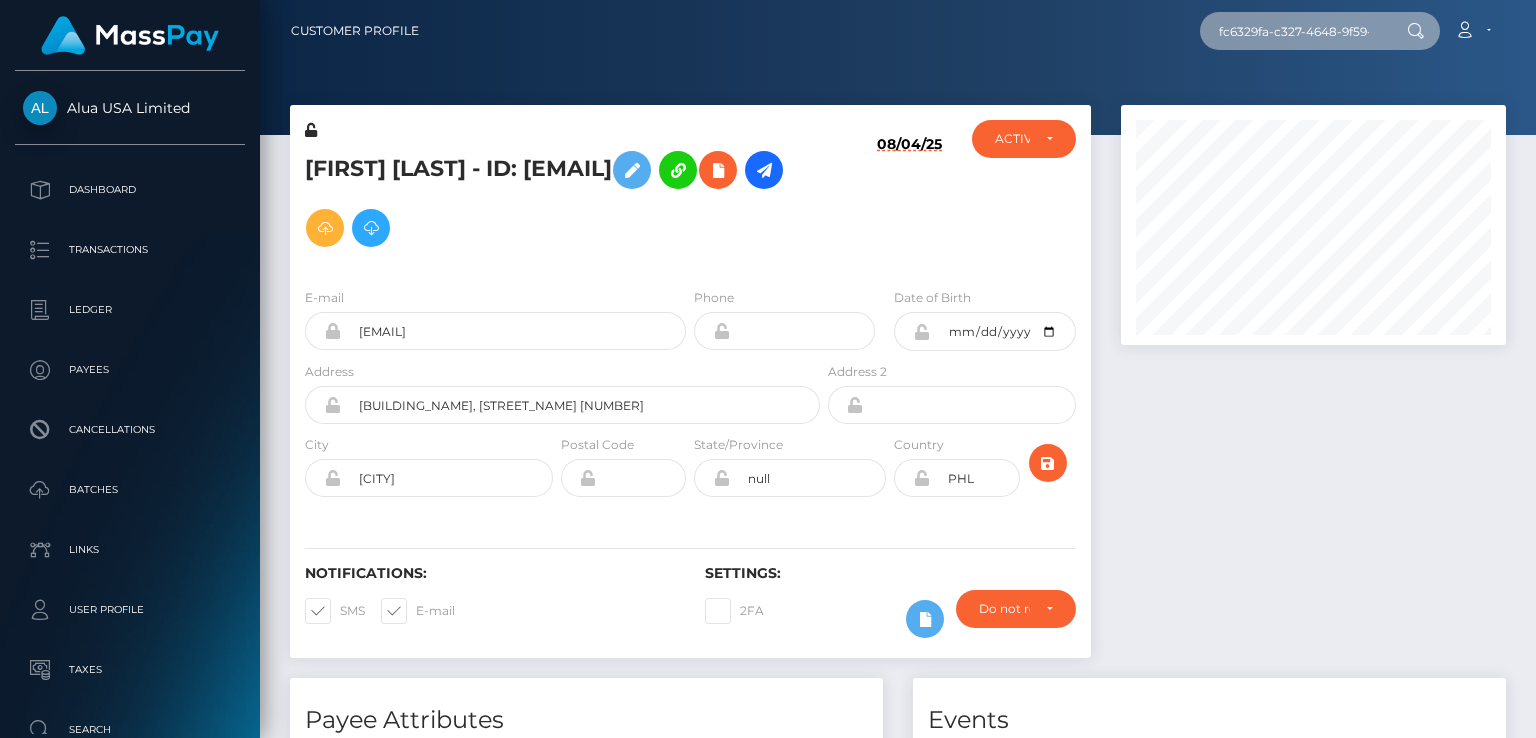 scroll, scrollTop: 0, scrollLeft: 88, axis: horizontal 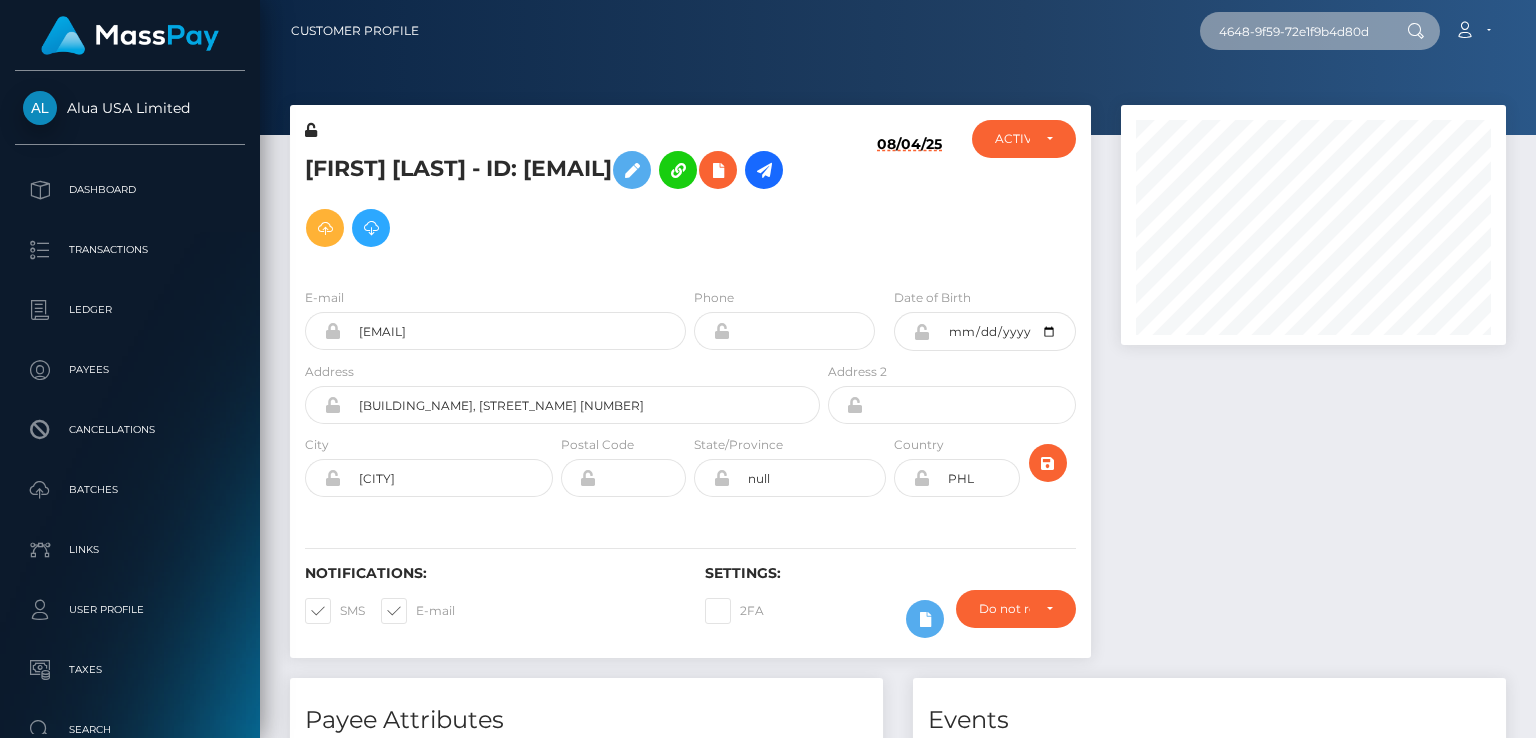 type on "fc6329fa-c327-4648-9f59-72e1f9b4d80d" 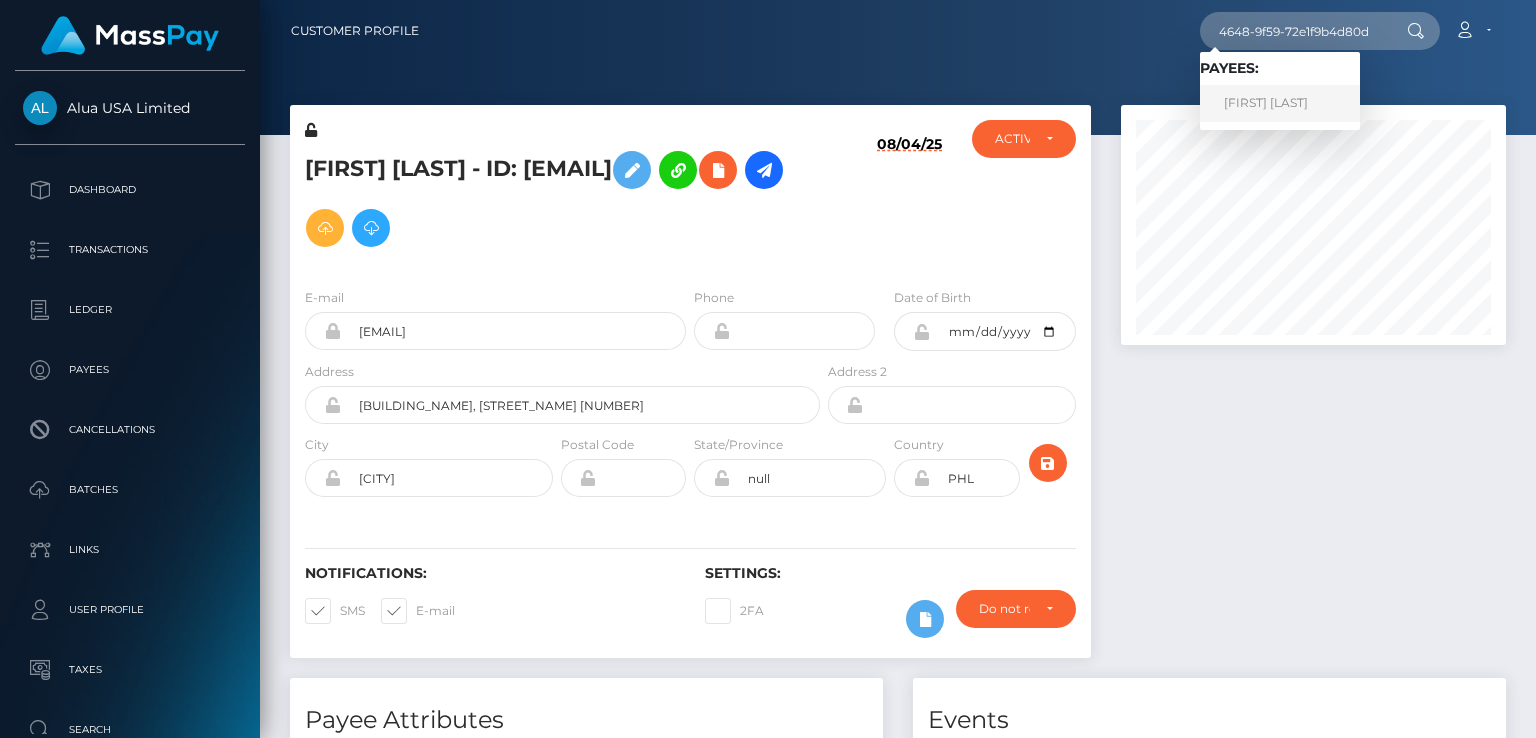 click on "[FIRST] [LAST]" at bounding box center [1280, 103] 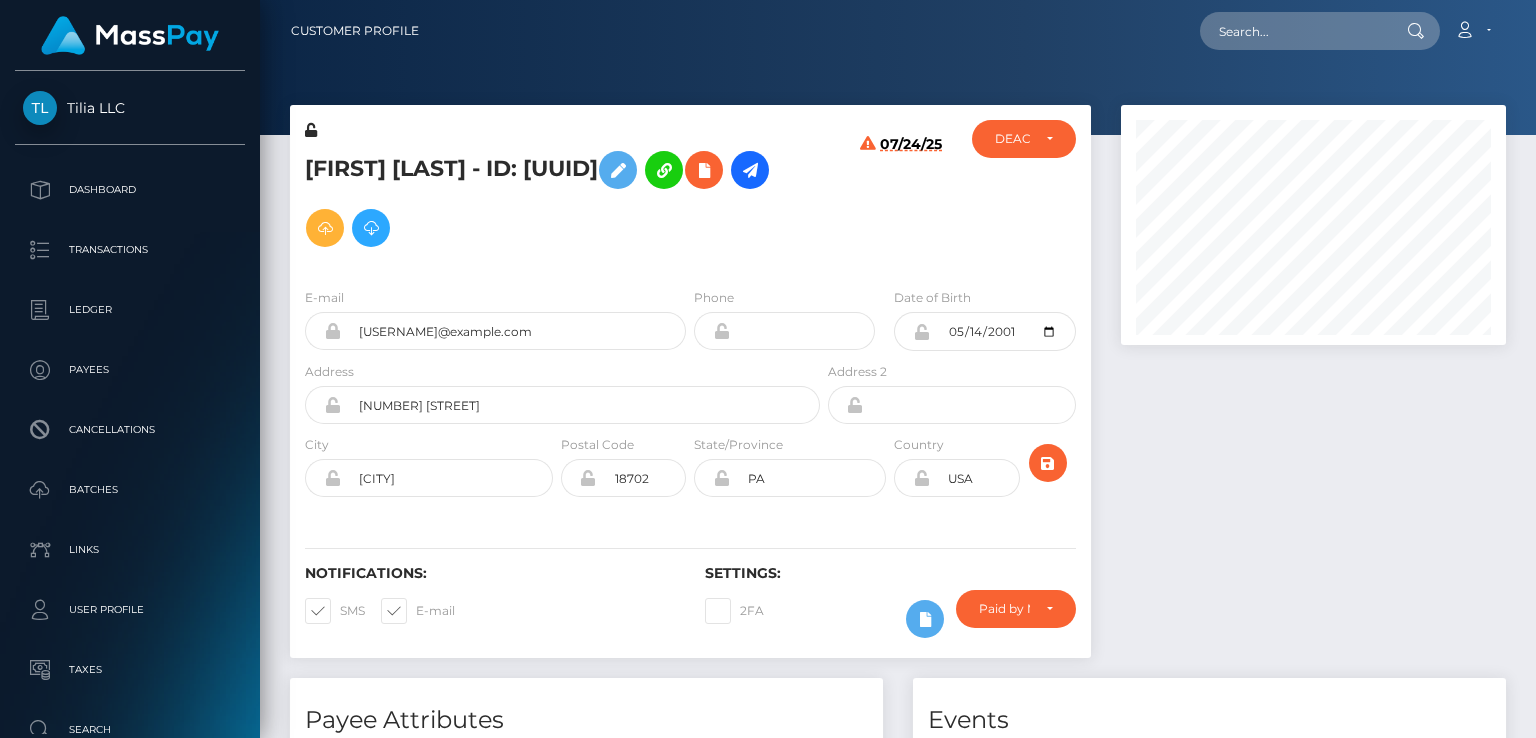 scroll, scrollTop: 0, scrollLeft: 0, axis: both 